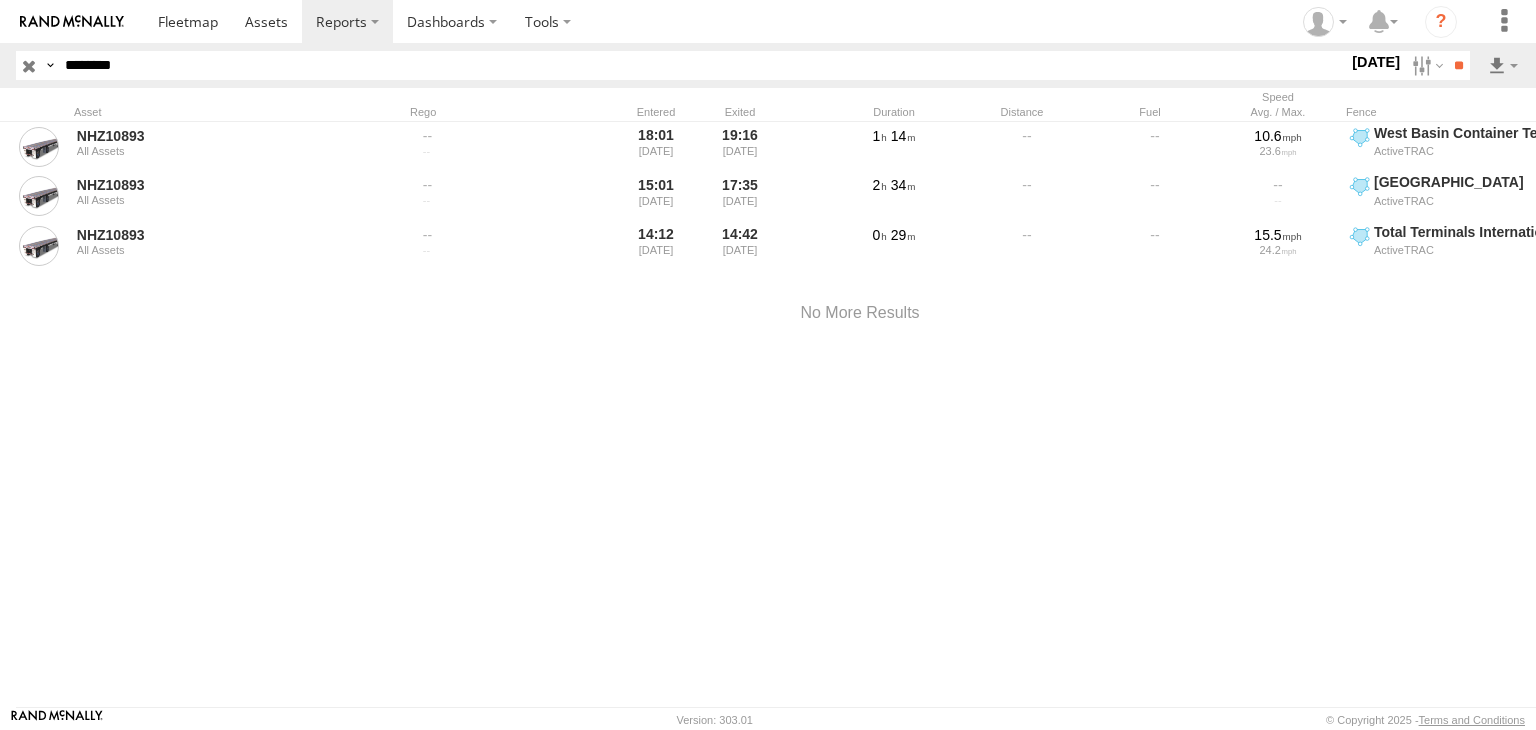 scroll, scrollTop: 0, scrollLeft: 0, axis: both 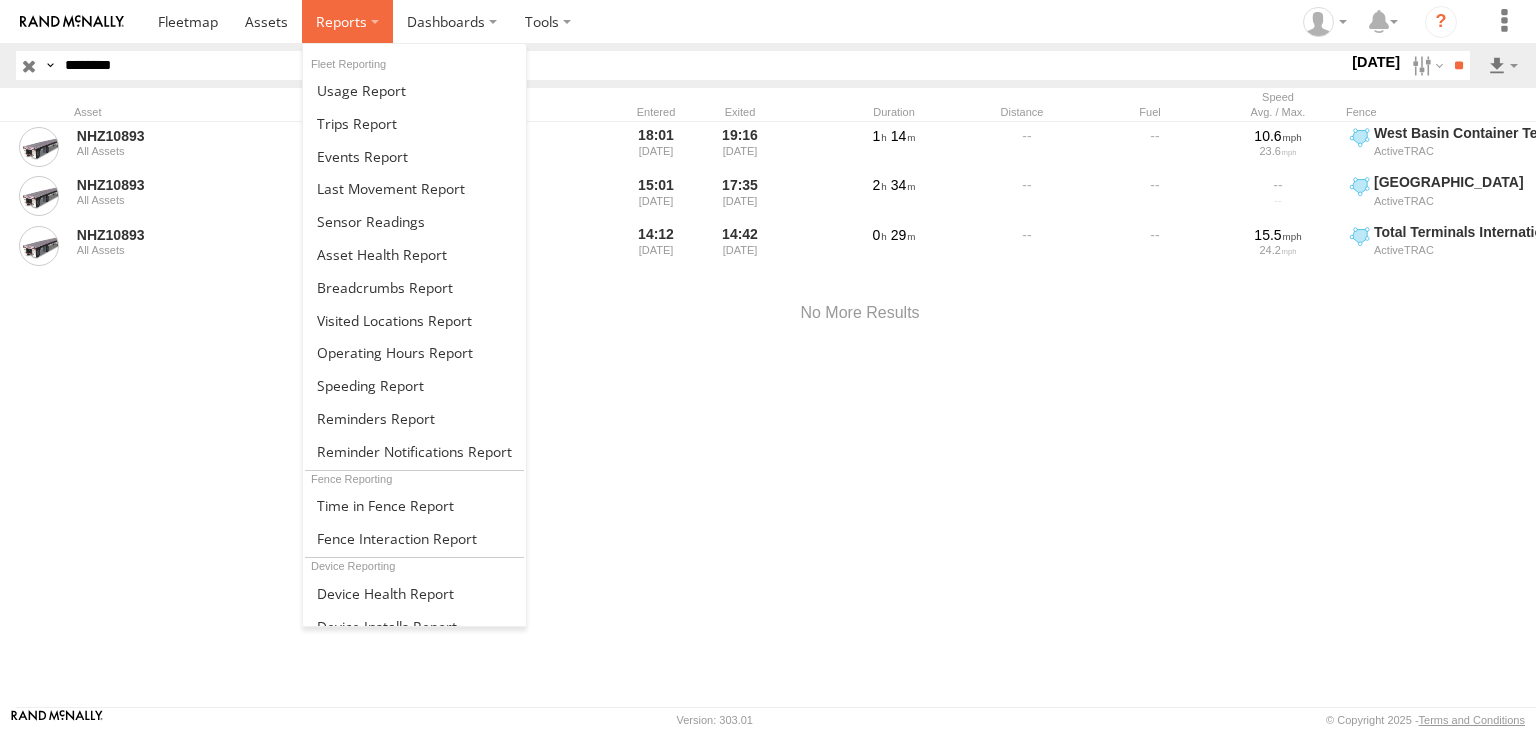 click at bounding box center [347, 21] 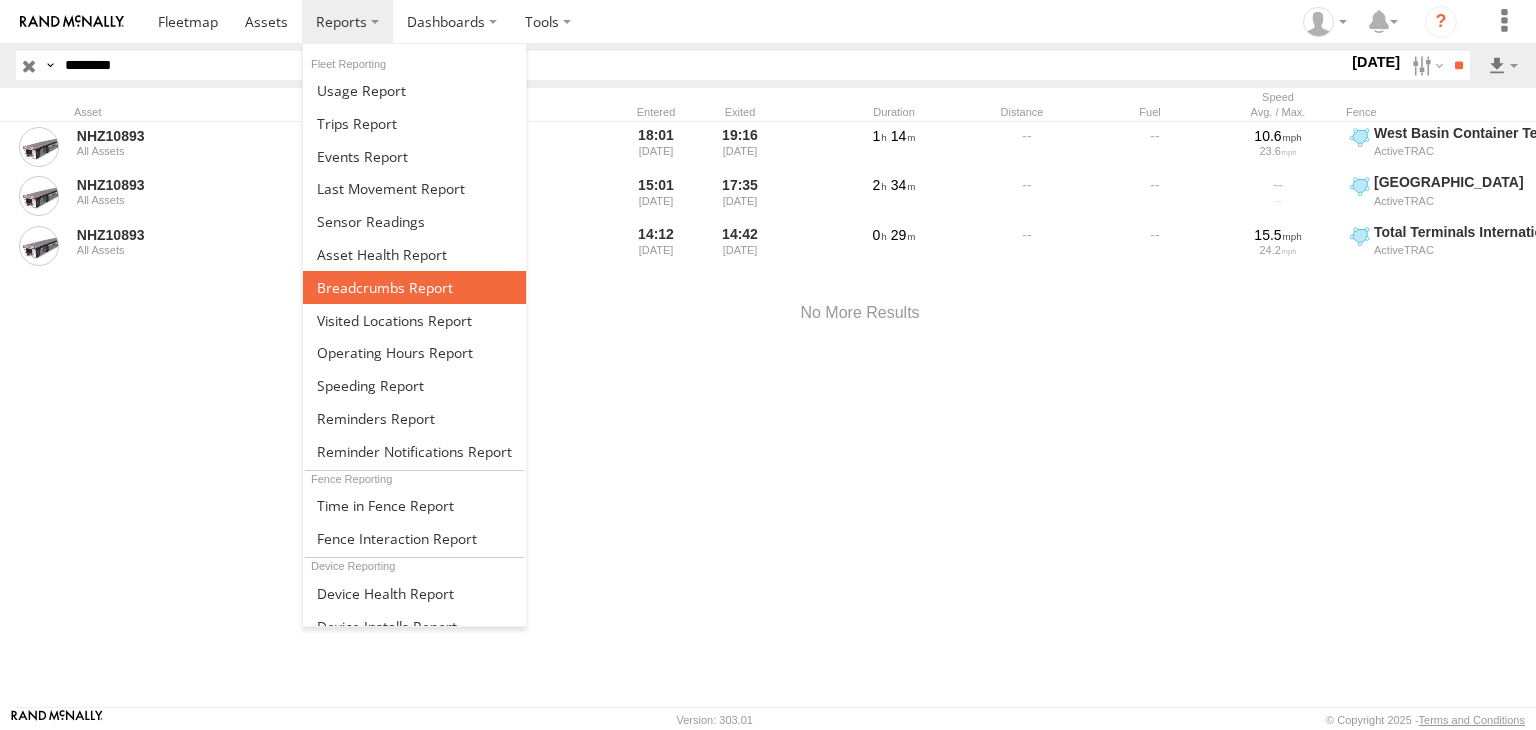 click at bounding box center [385, 287] 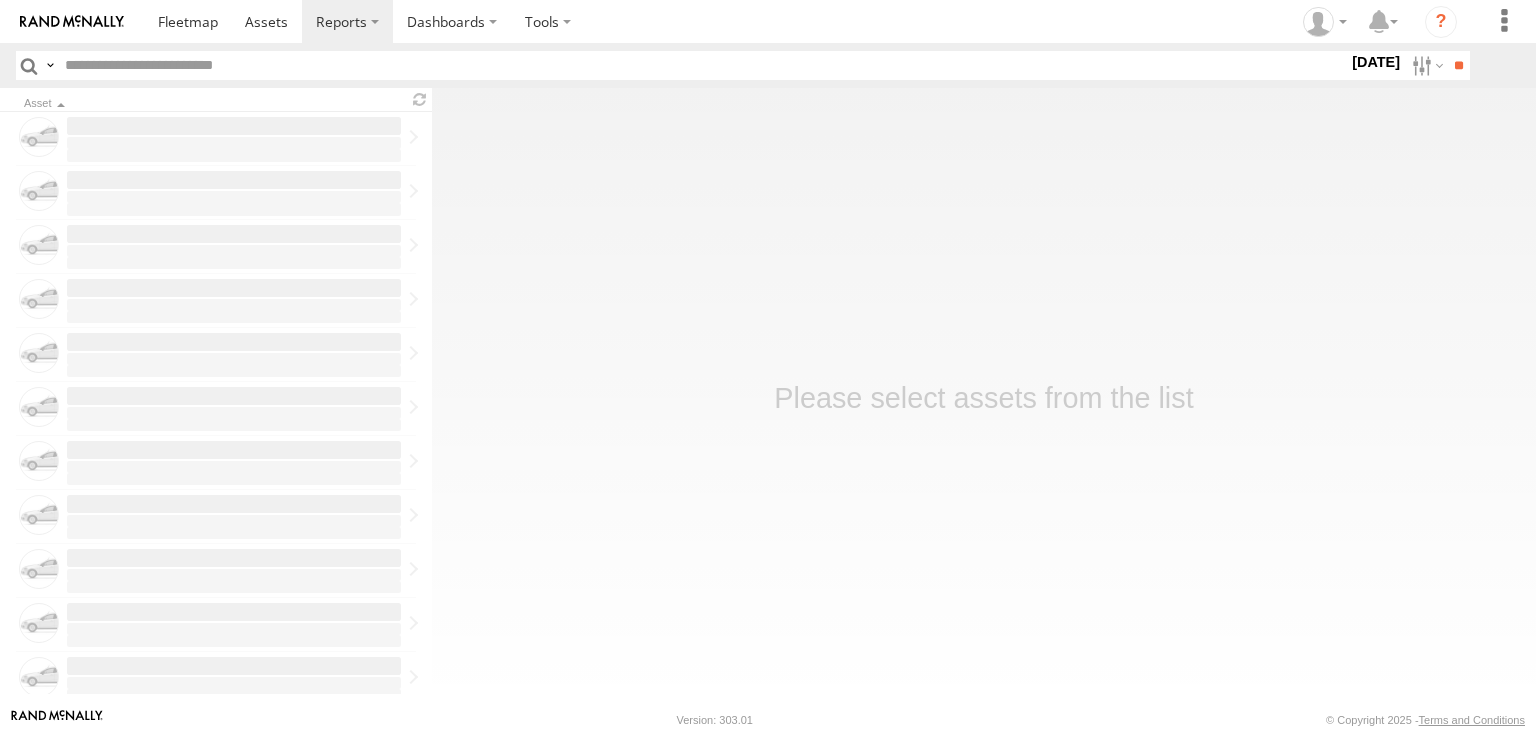 scroll, scrollTop: 0, scrollLeft: 0, axis: both 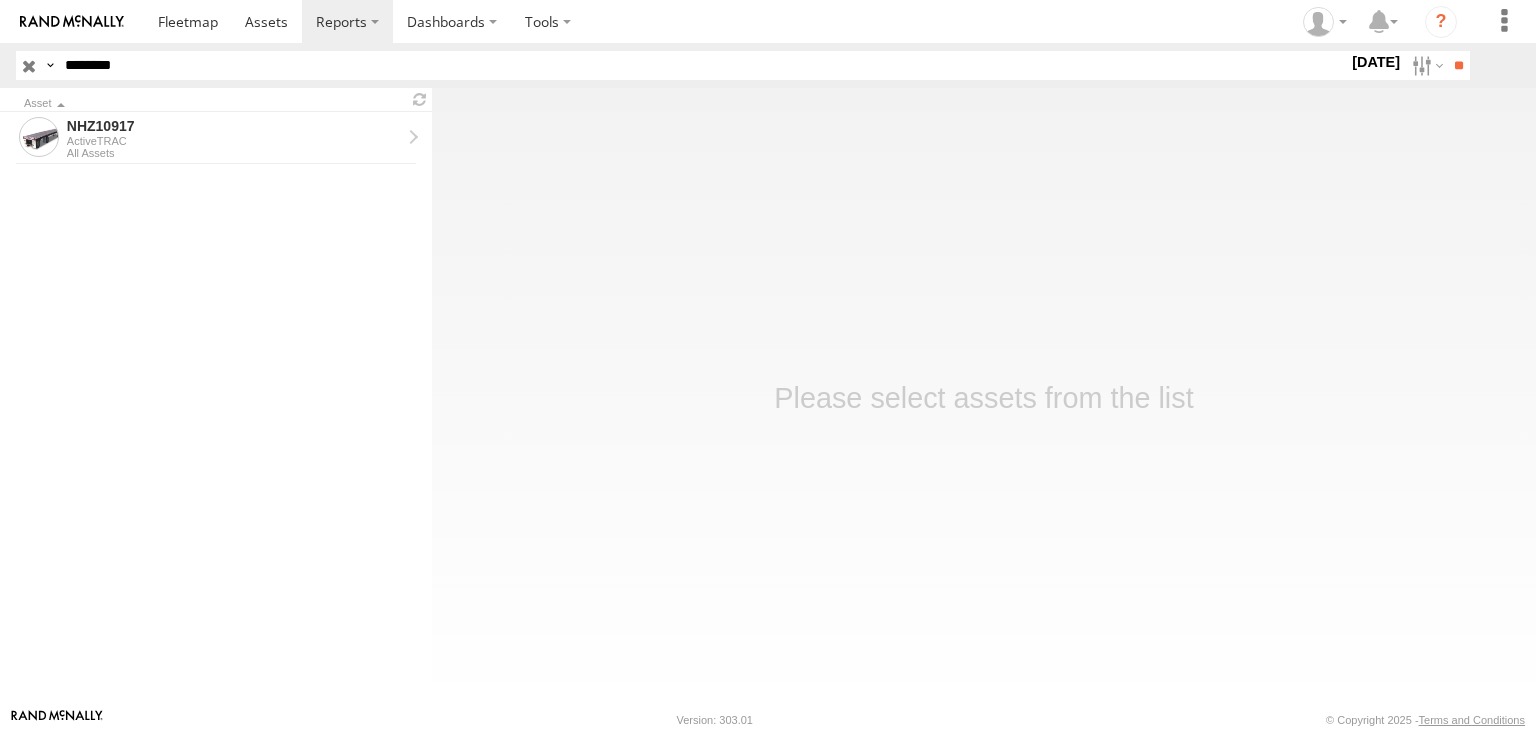 click at bounding box center (29, 65) 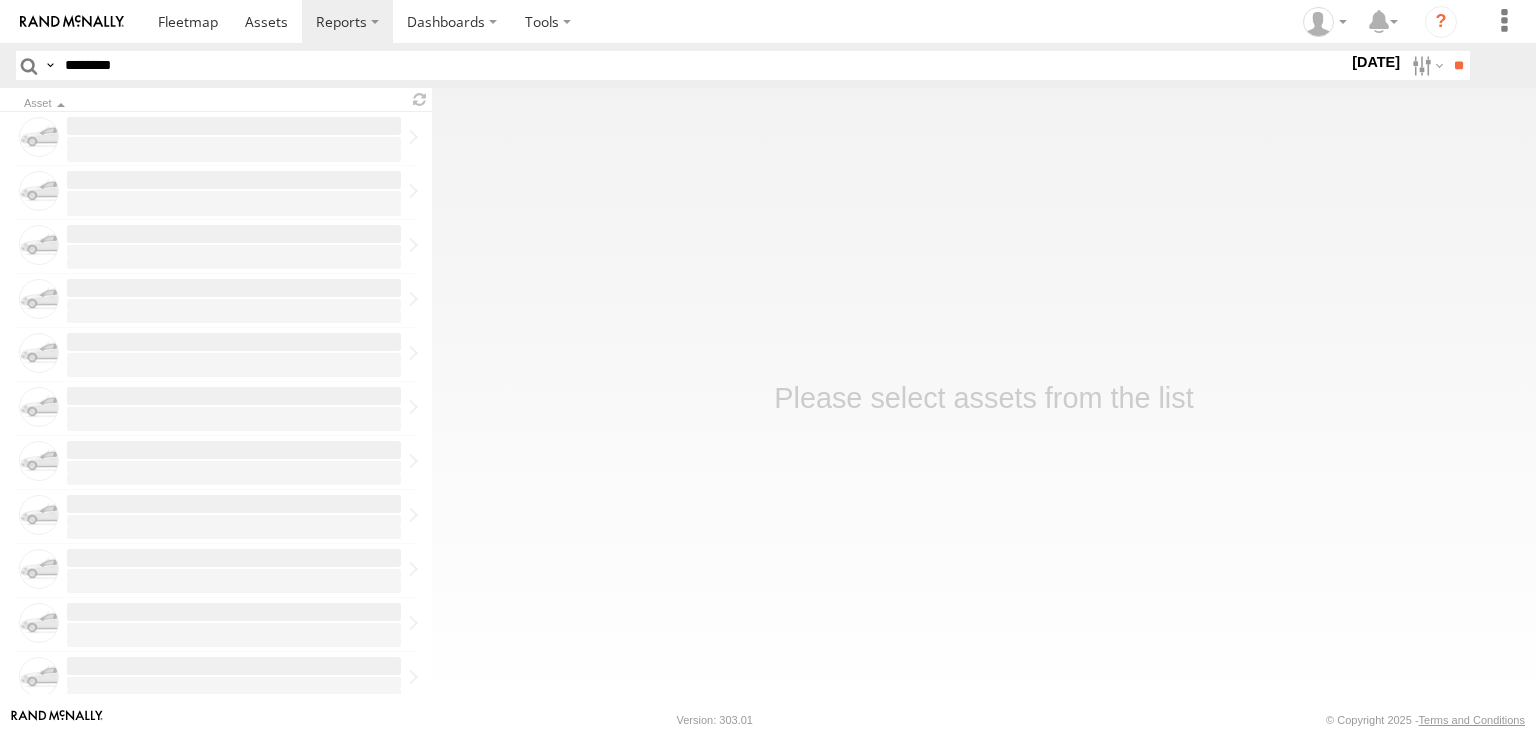click on "********" at bounding box center (702, 65) 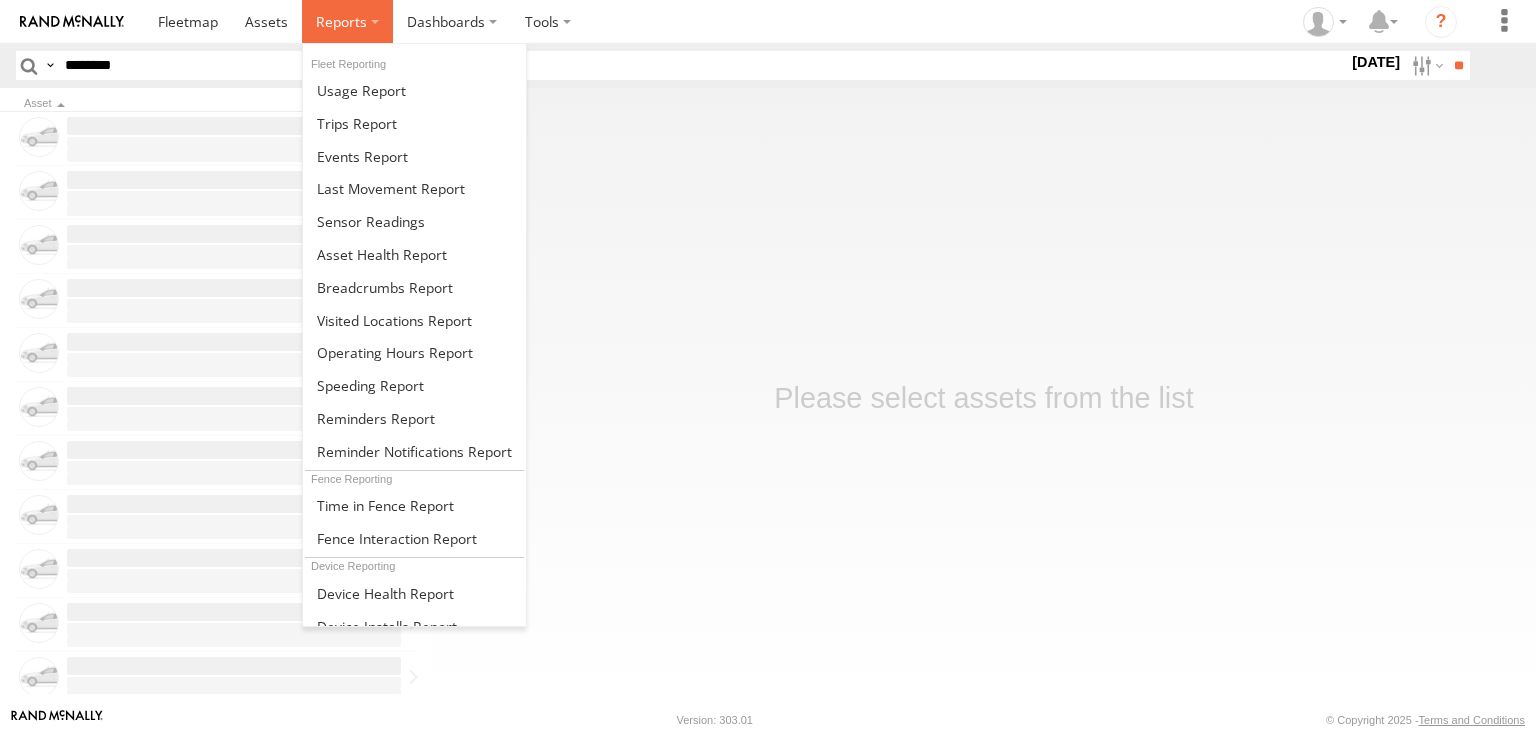 click at bounding box center [341, 21] 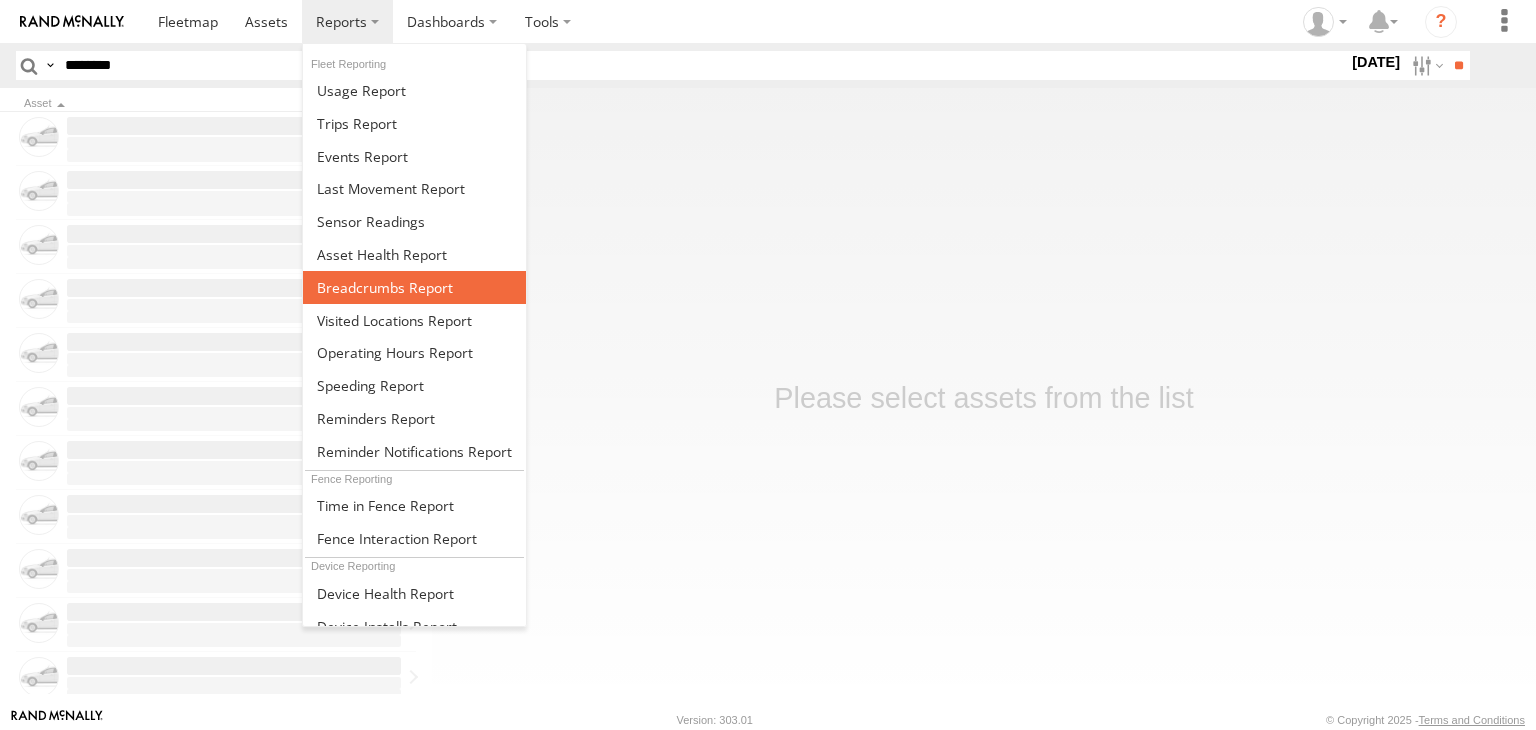 click at bounding box center [385, 287] 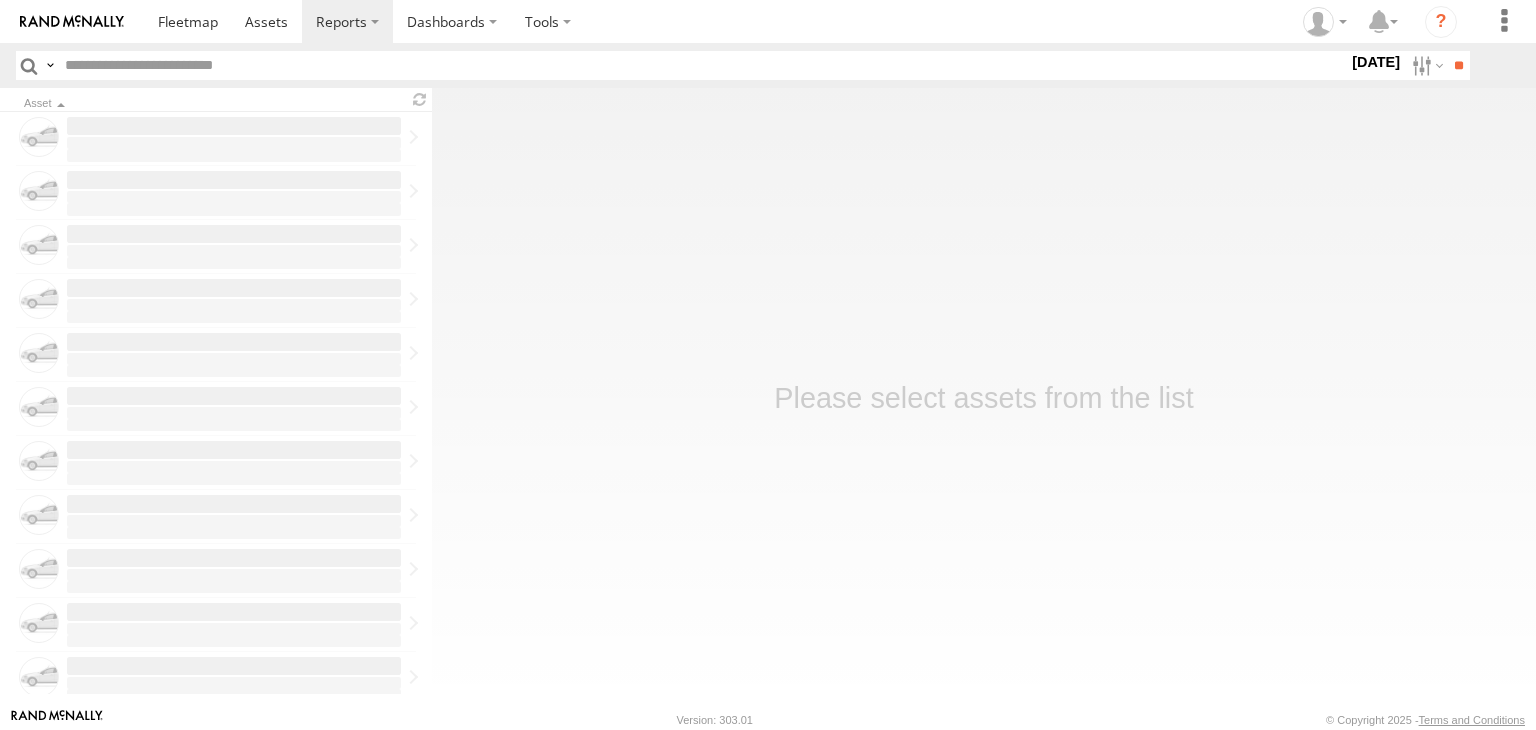 scroll, scrollTop: 0, scrollLeft: 0, axis: both 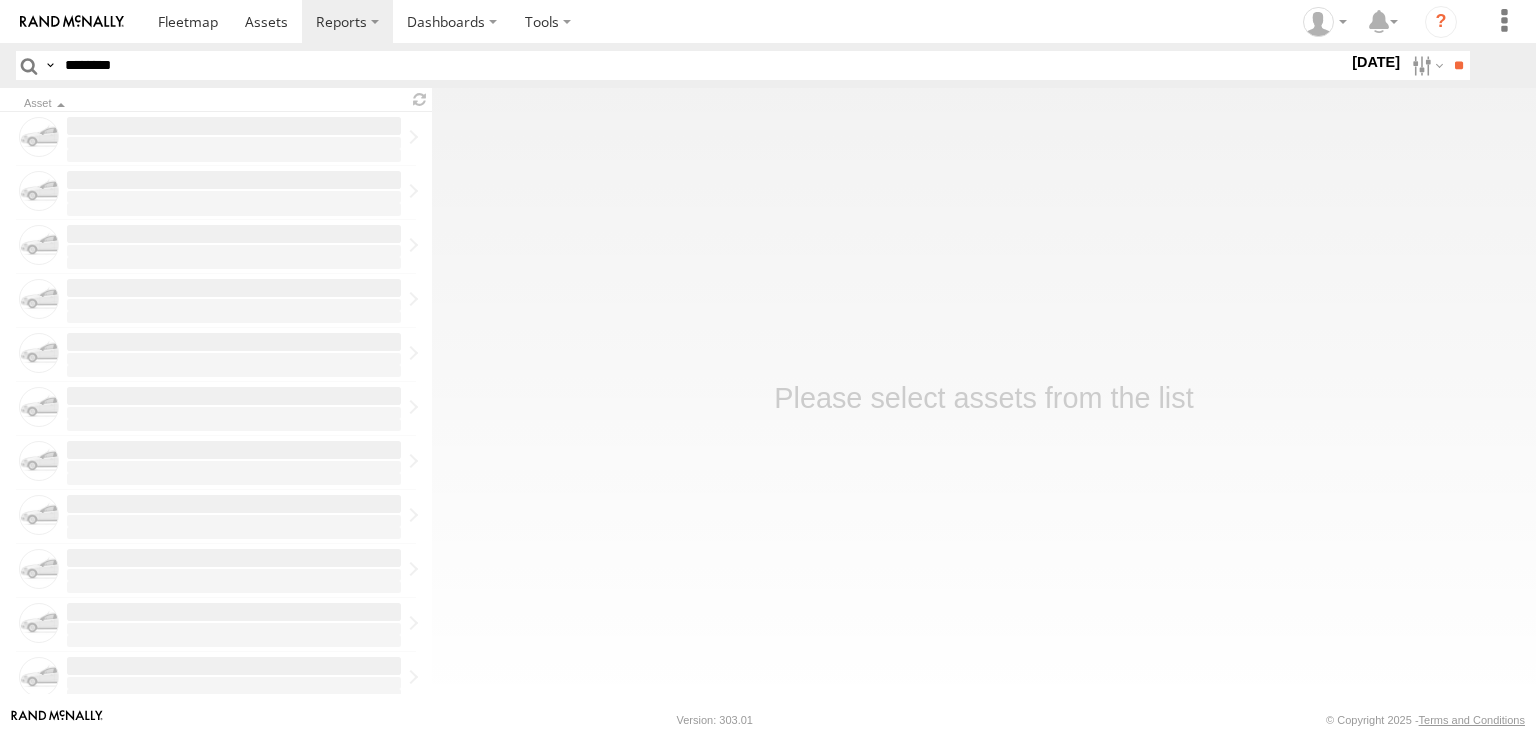 type on "********" 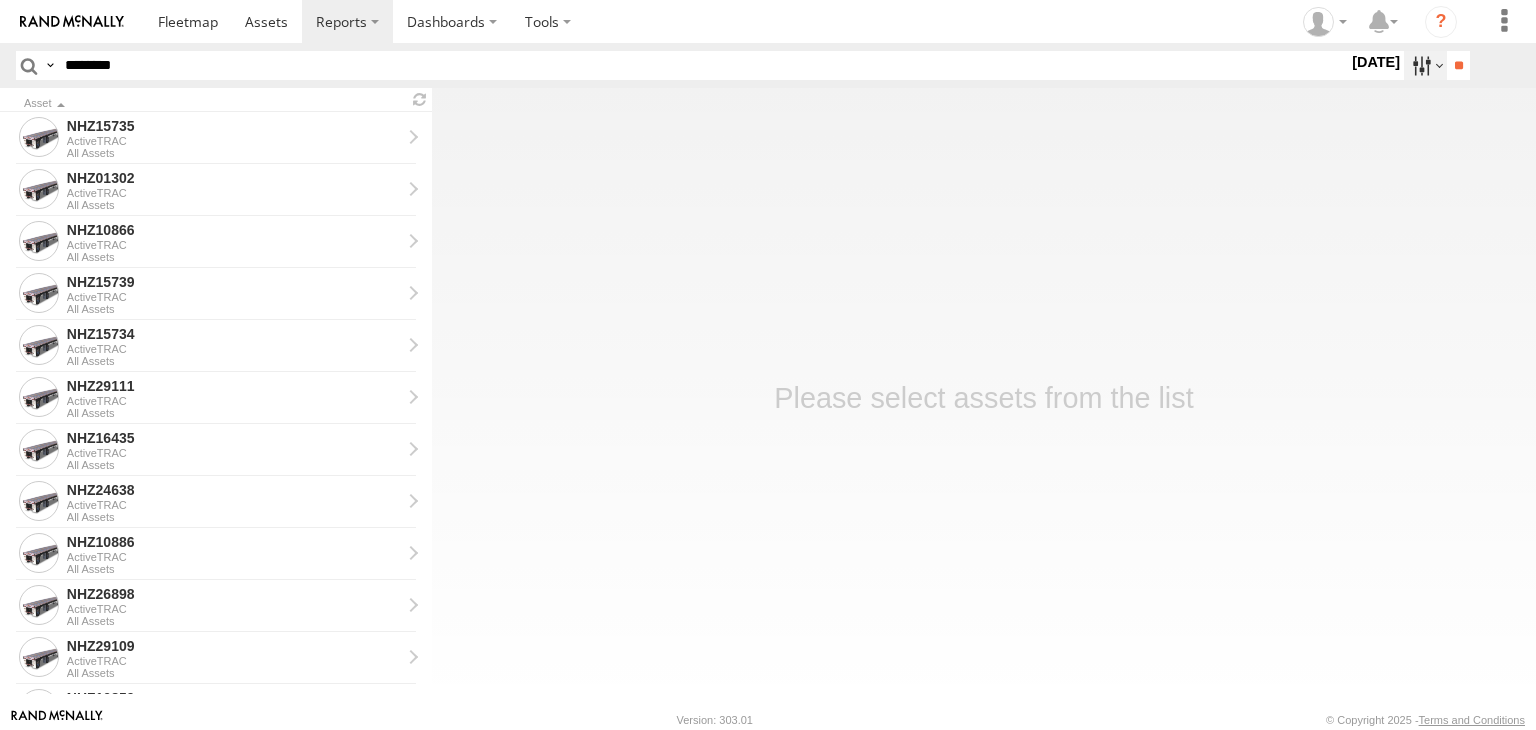 click at bounding box center [1425, 65] 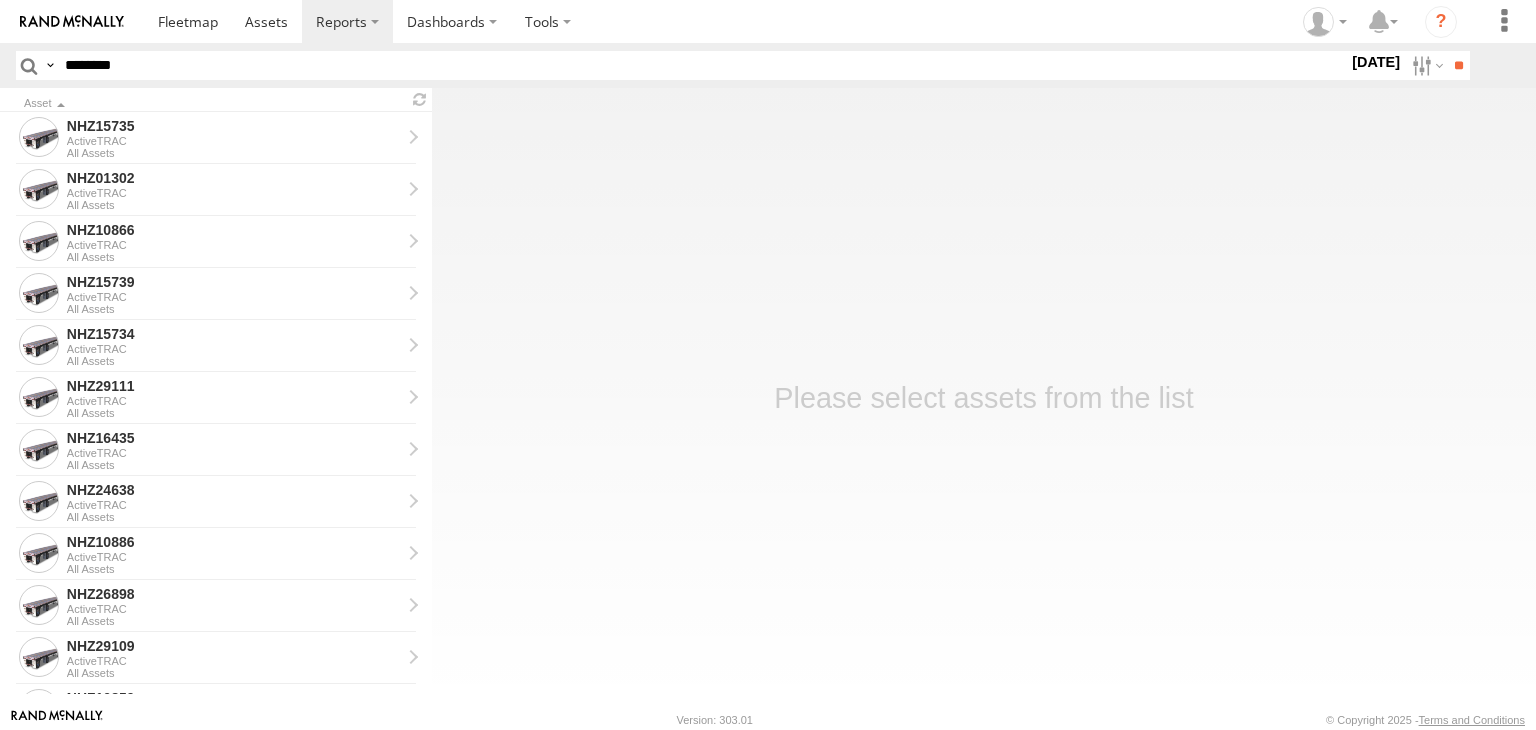 click at bounding box center (0, 0) 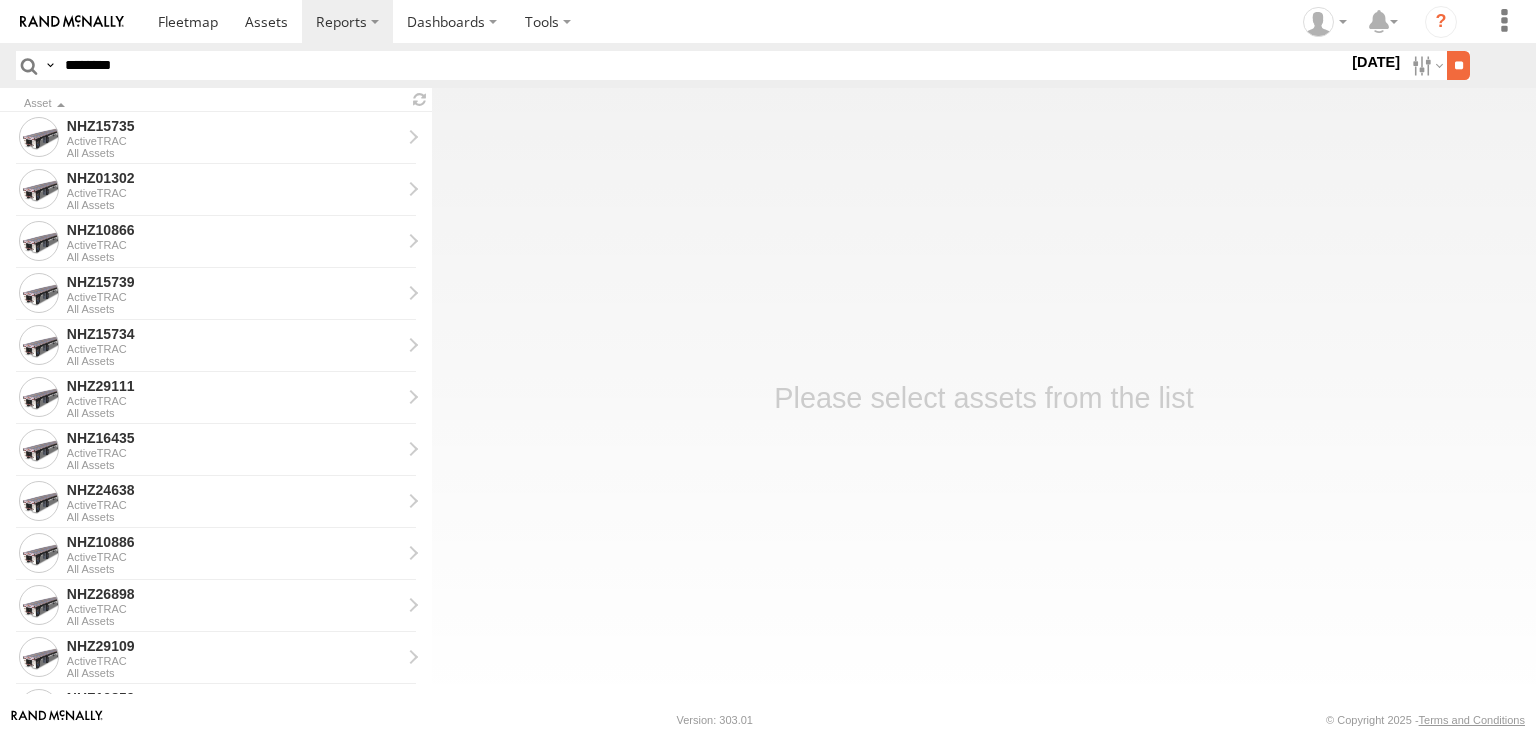 click on "**" at bounding box center (1458, 65) 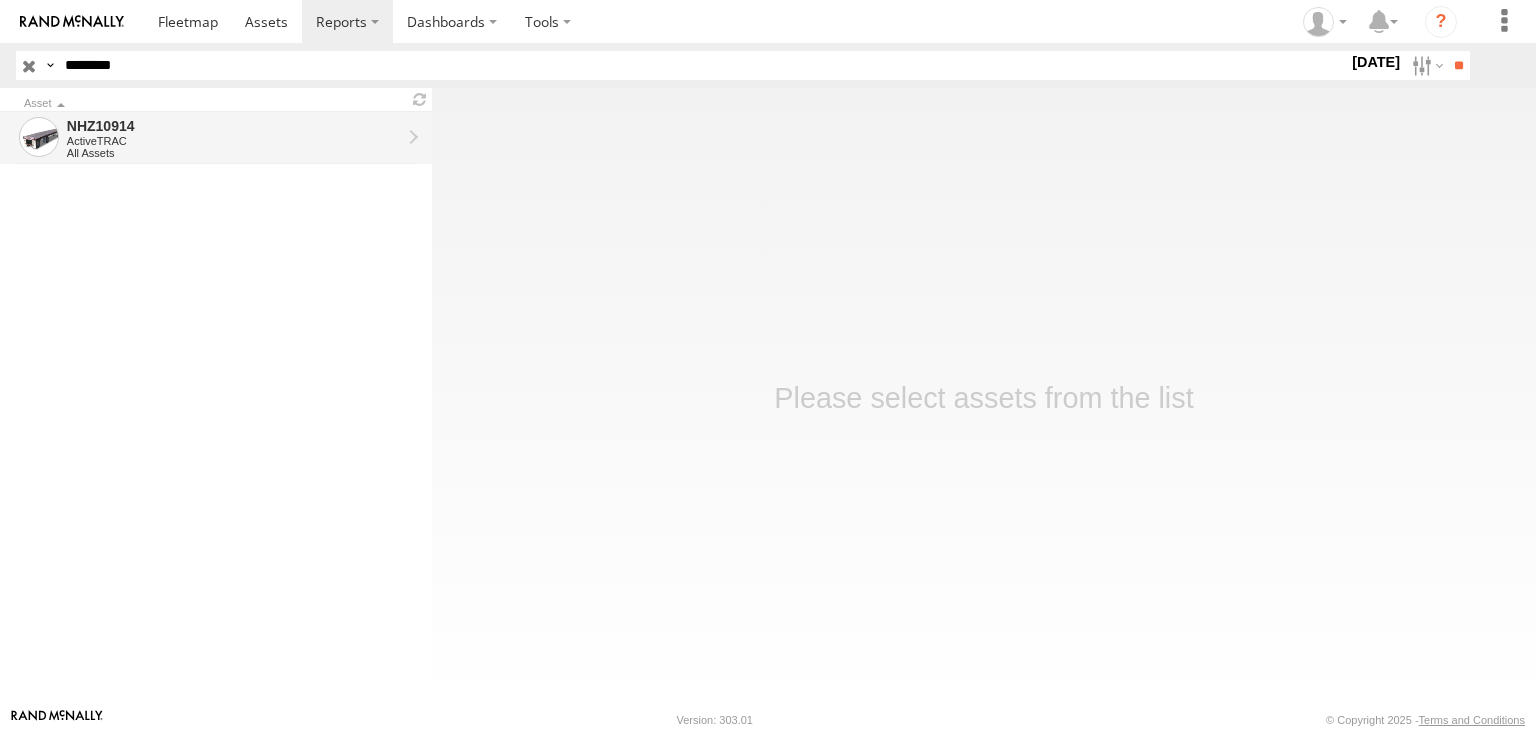 click on "ActiveTRAC" at bounding box center (234, 141) 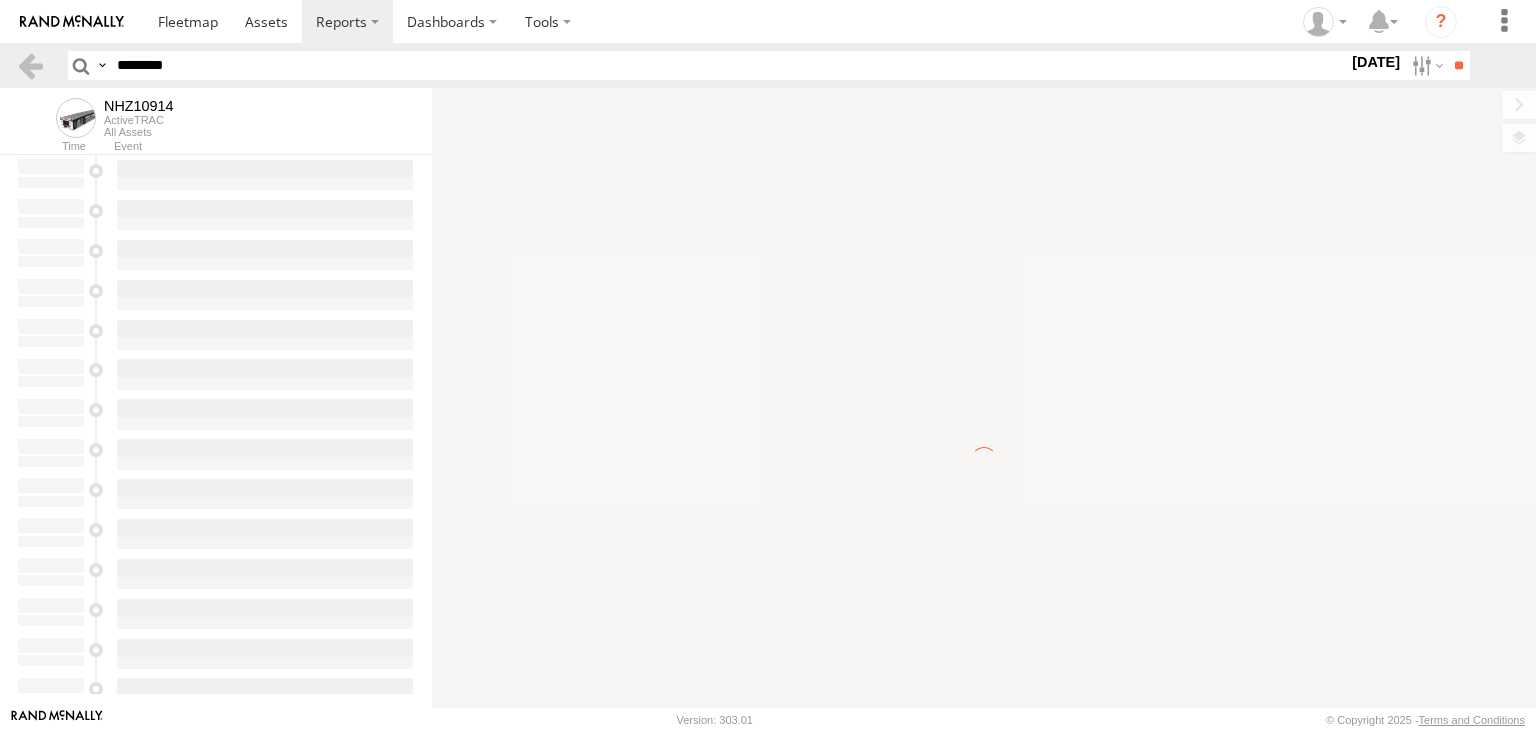 scroll, scrollTop: 0, scrollLeft: 0, axis: both 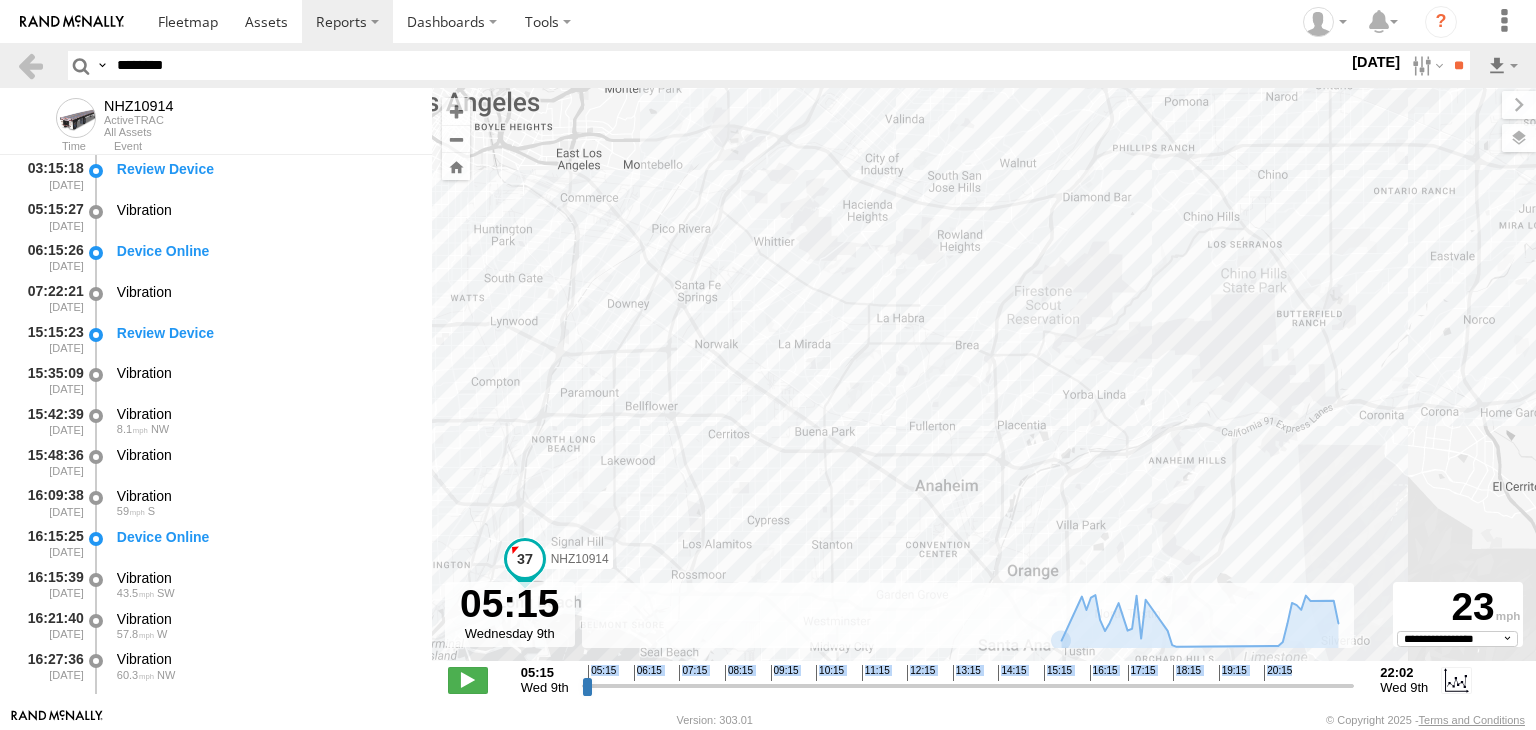 drag, startPoint x: 576, startPoint y: 682, endPoint x: 636, endPoint y: 685, distance: 60.074955 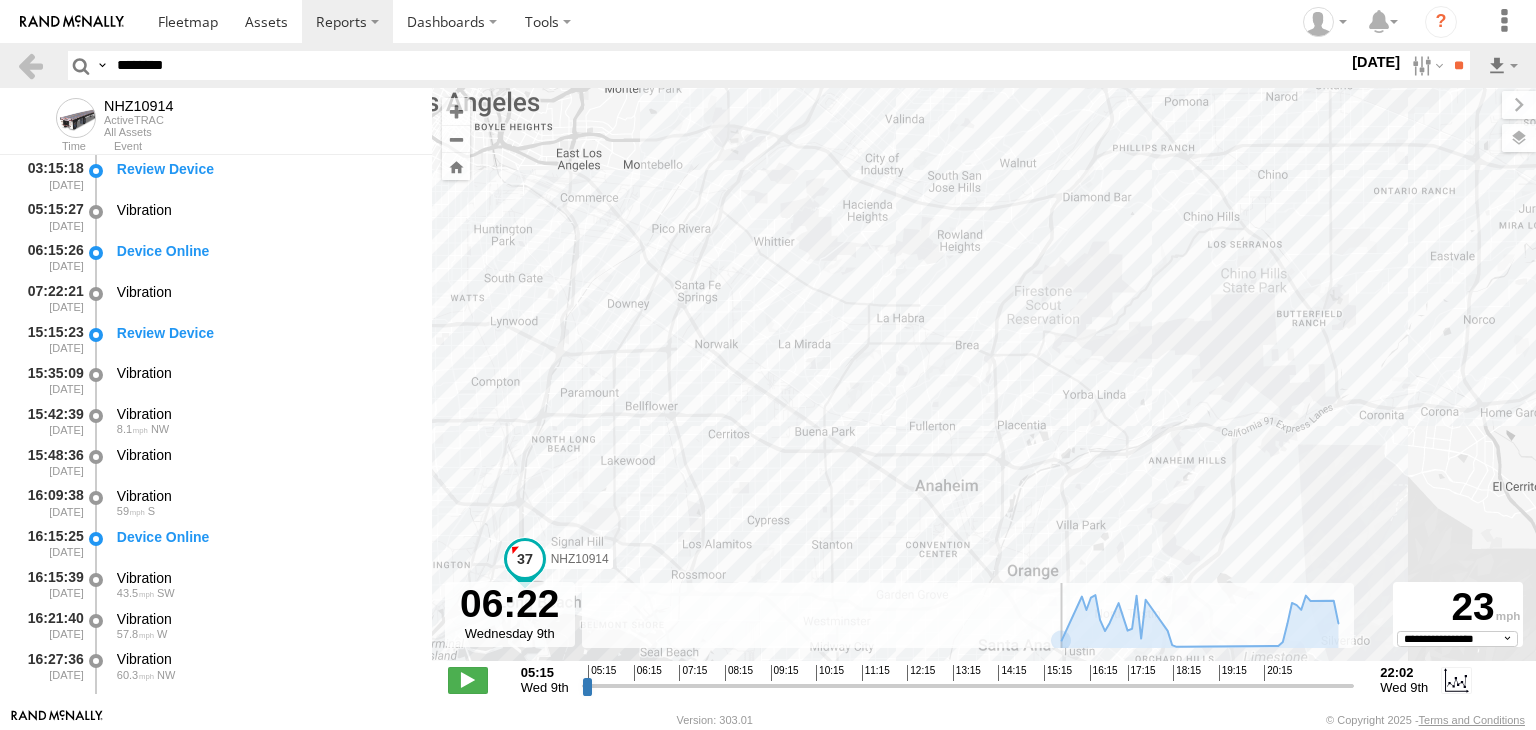 click on "05:15 06:15 07:15 08:15 09:15 10:15 11:15 12:15 13:15 14:15 15:15 16:15 17:15 18:15 19:15 20:15" at bounding box center [968, 672] 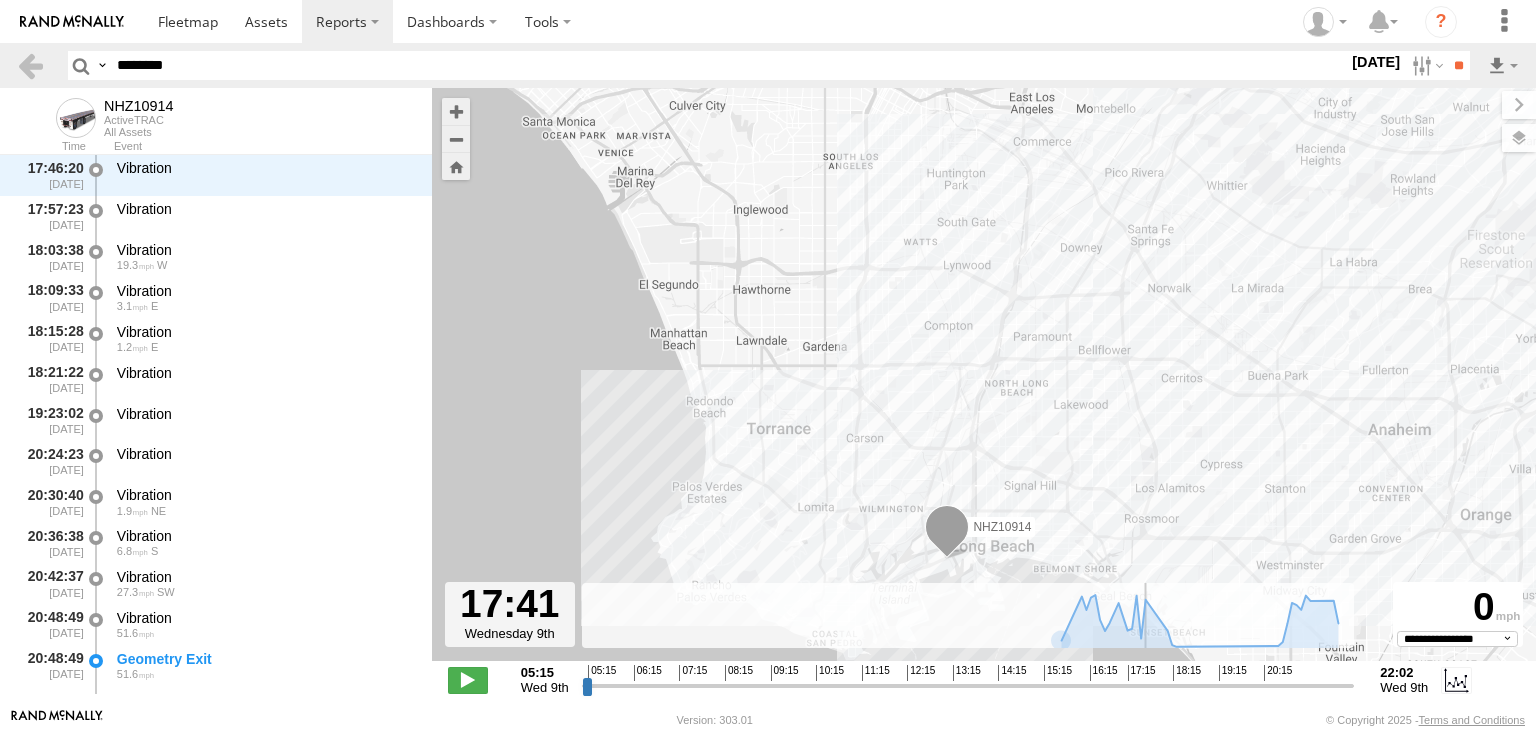 scroll, scrollTop: 1063, scrollLeft: 0, axis: vertical 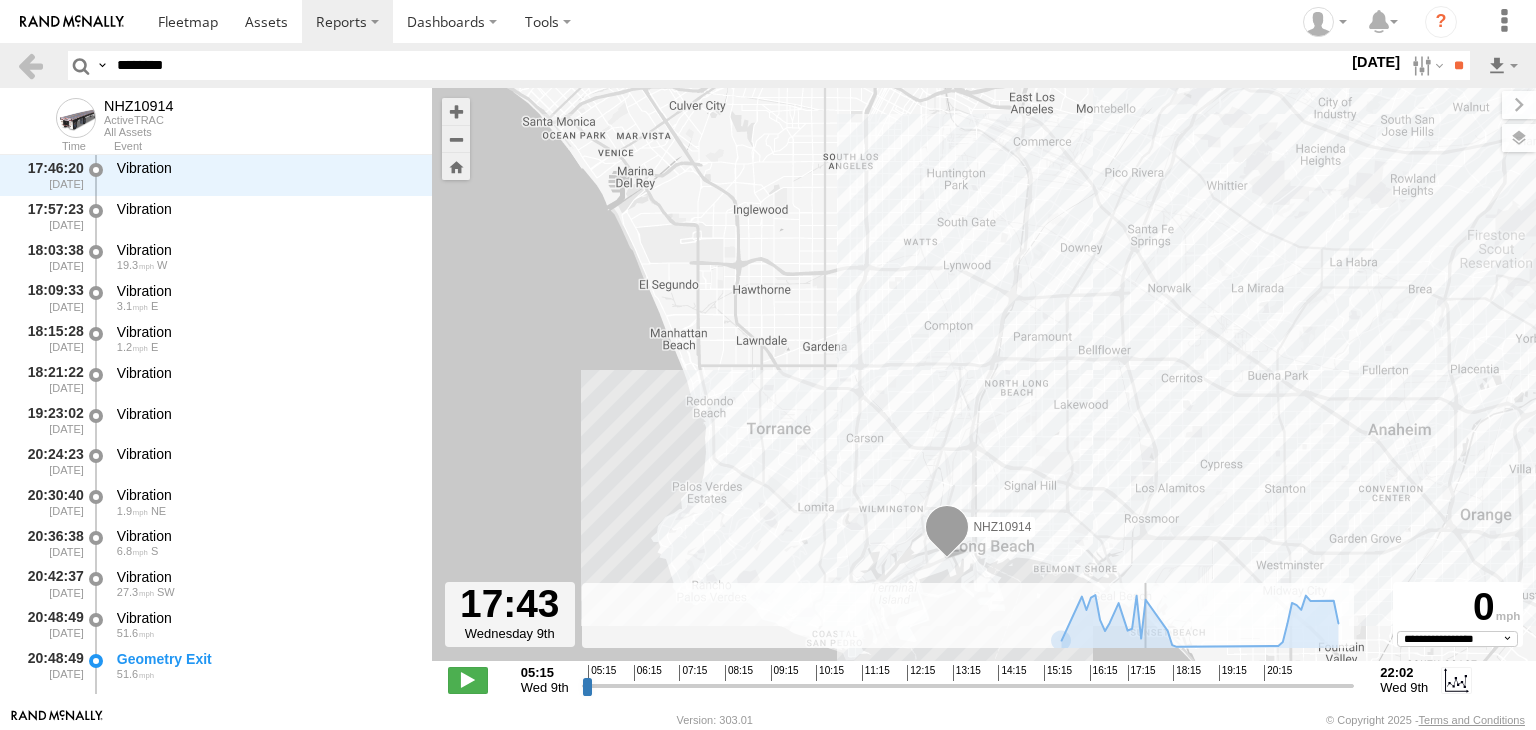 drag, startPoint x: 644, startPoint y: 689, endPoint x: 1152, endPoint y: 641, distance: 510.26266 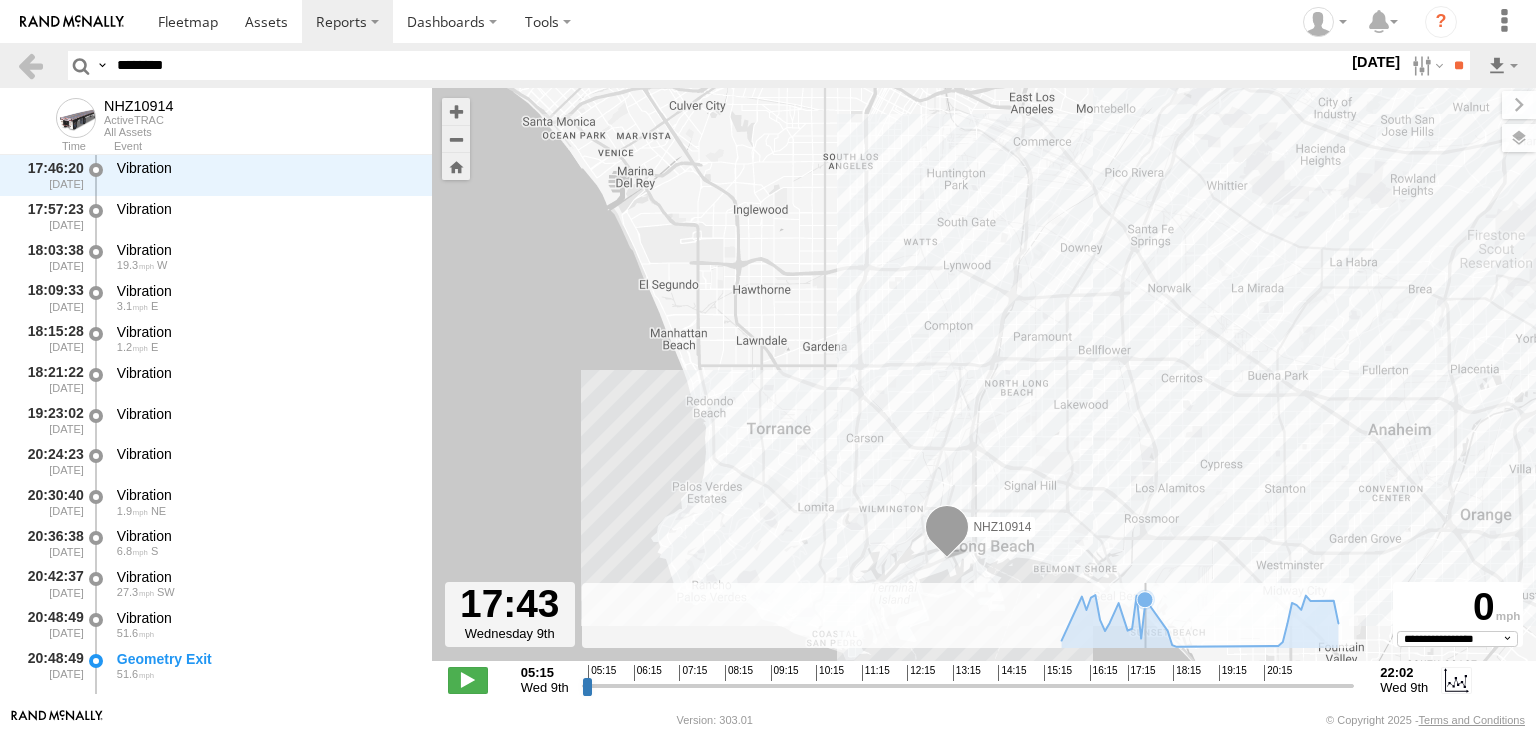 scroll, scrollTop: 1063, scrollLeft: 0, axis: vertical 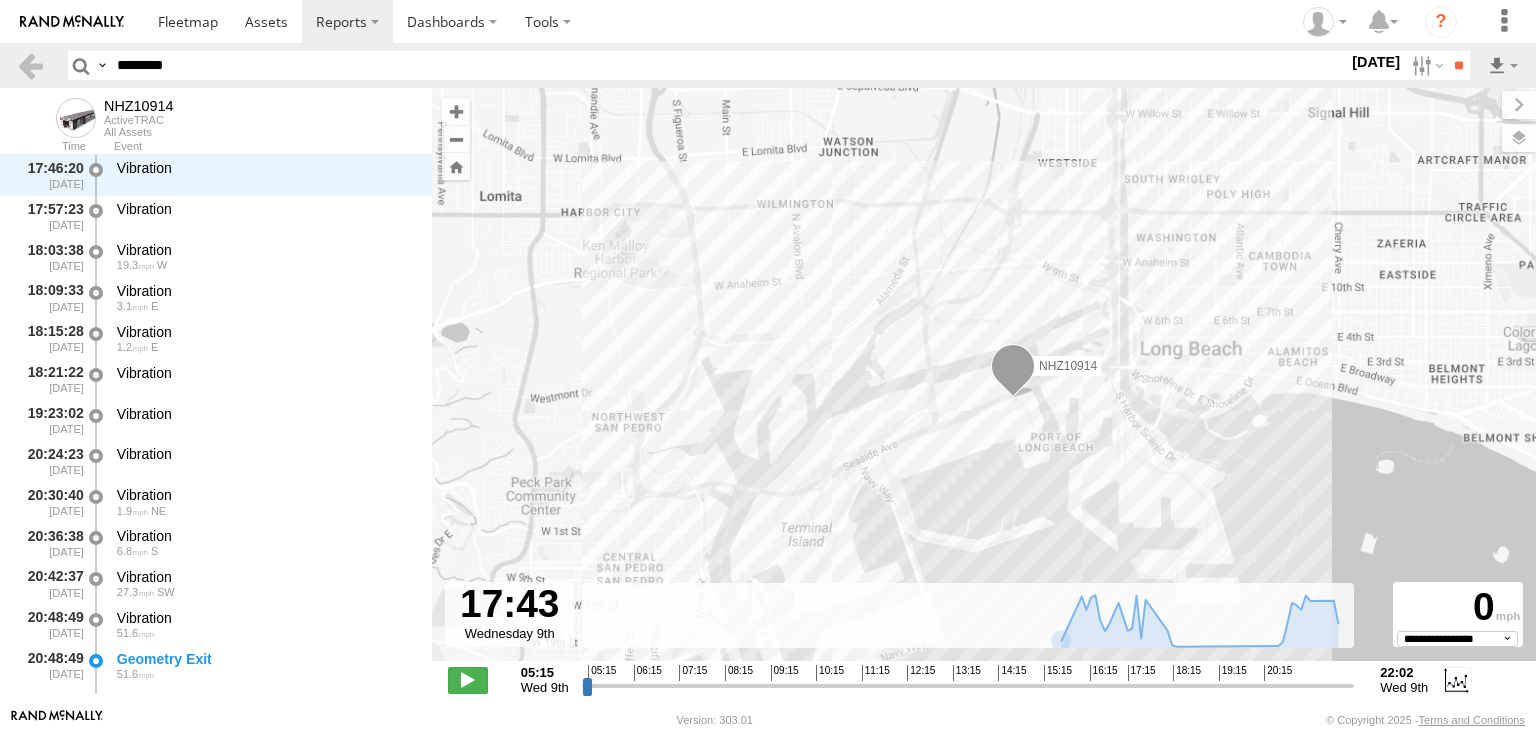 drag, startPoint x: 882, startPoint y: 493, endPoint x: 737, endPoint y: 289, distance: 250.28185 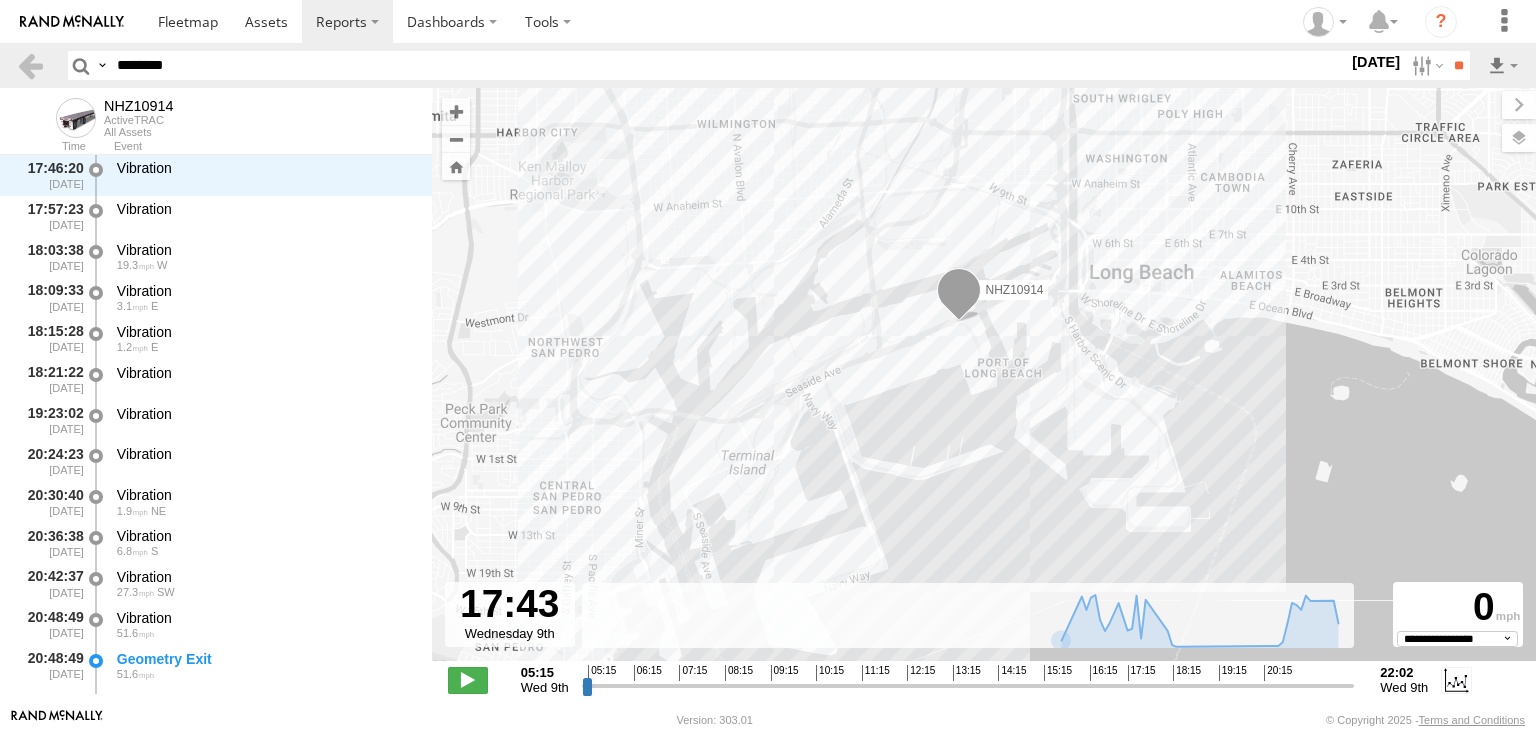 click on "NHZ10914" at bounding box center [984, 385] 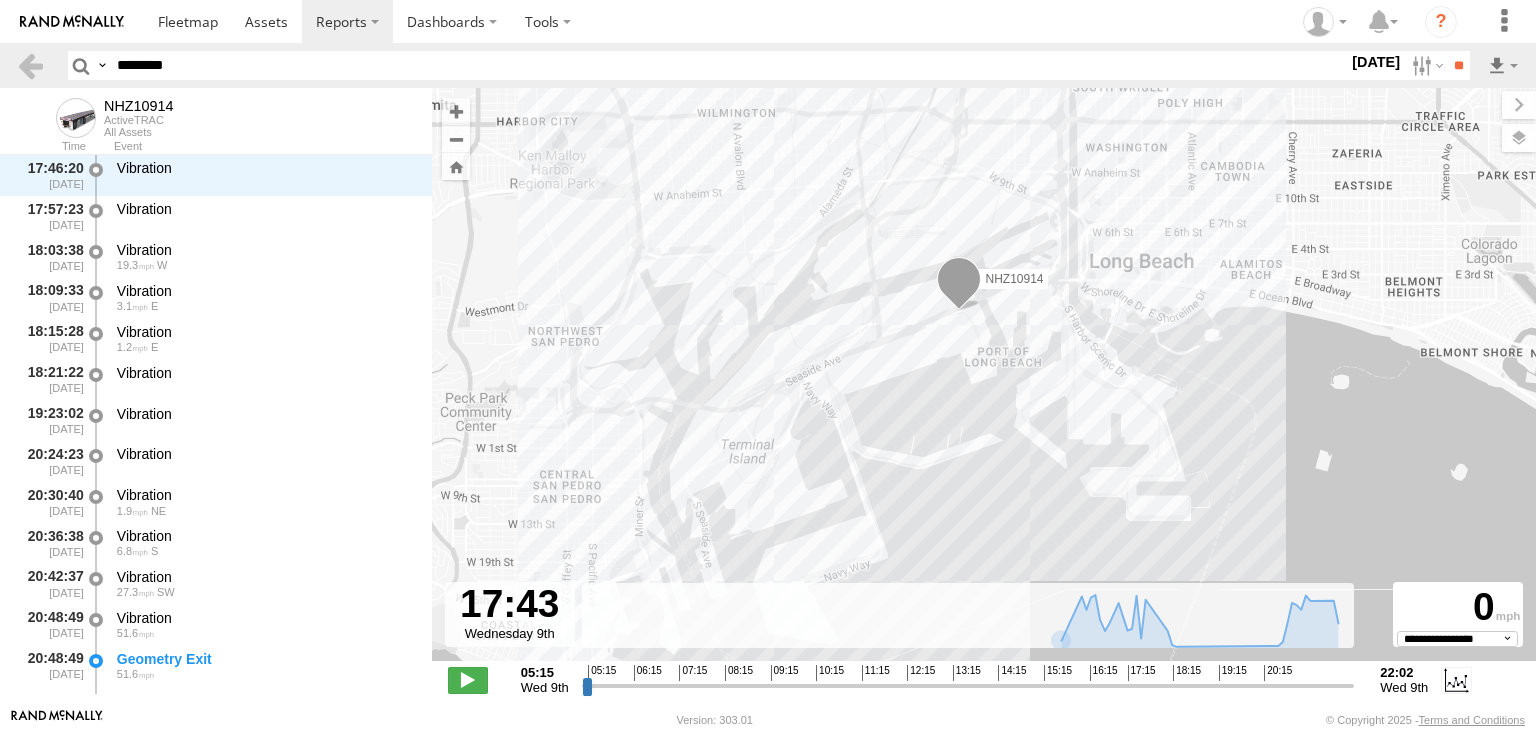 drag, startPoint x: 432, startPoint y: 452, endPoint x: 432, endPoint y: 439, distance: 13 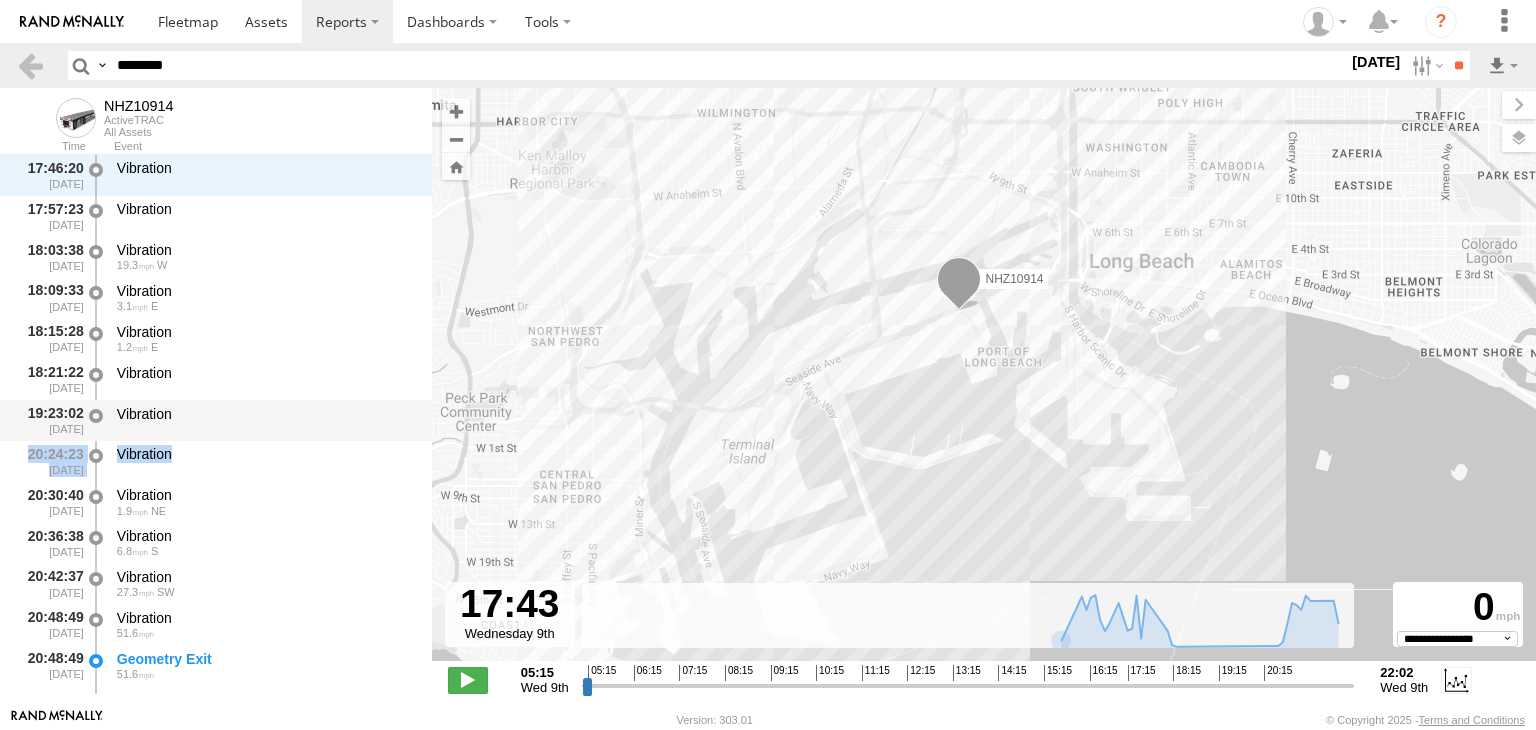 click on "03:15:18 07/09/2025
Review Device
05:15:27 07/09/2025
Vibration
06:15:26 07/09/2025
Device Online
8.1" at bounding box center (216, 113) 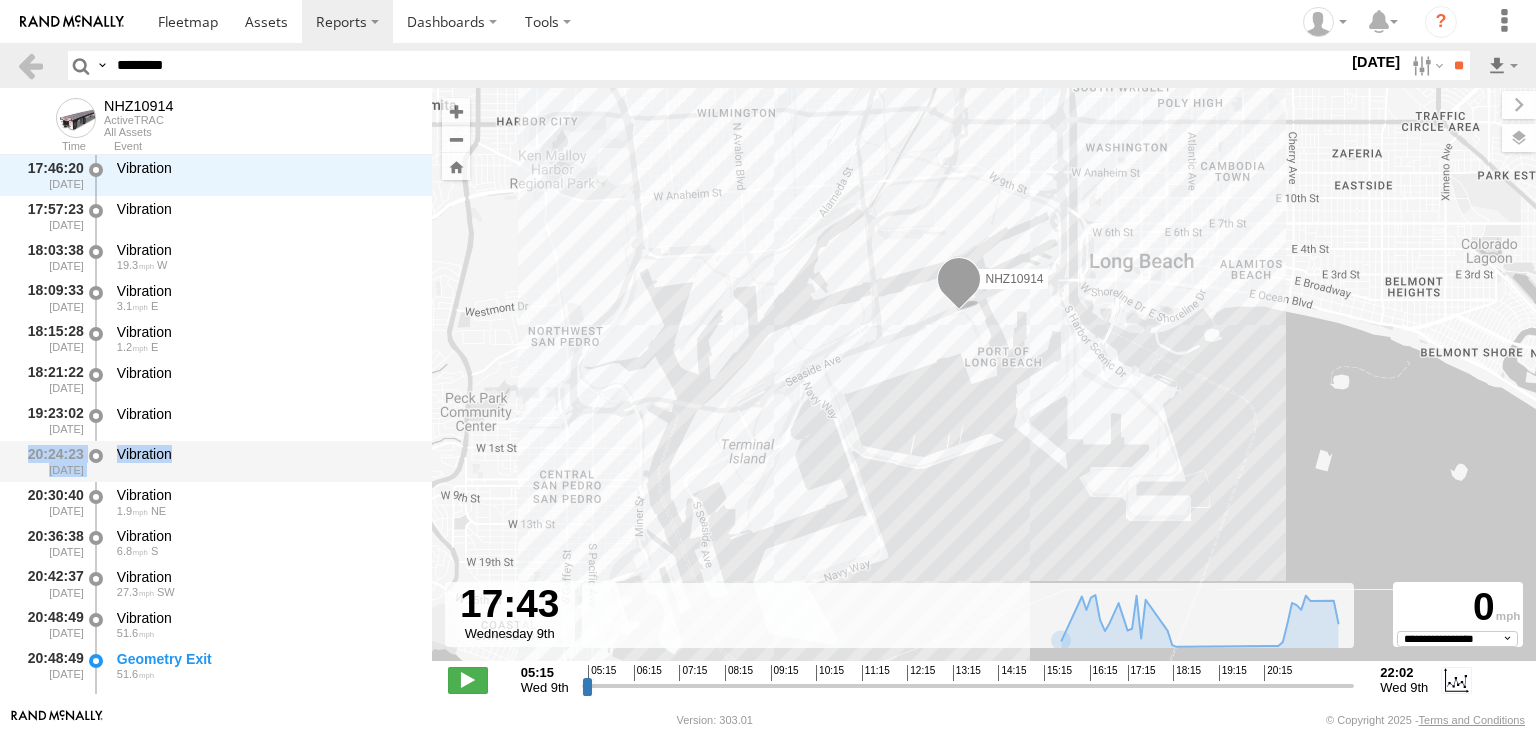 click on "Vibration" at bounding box center (265, 454) 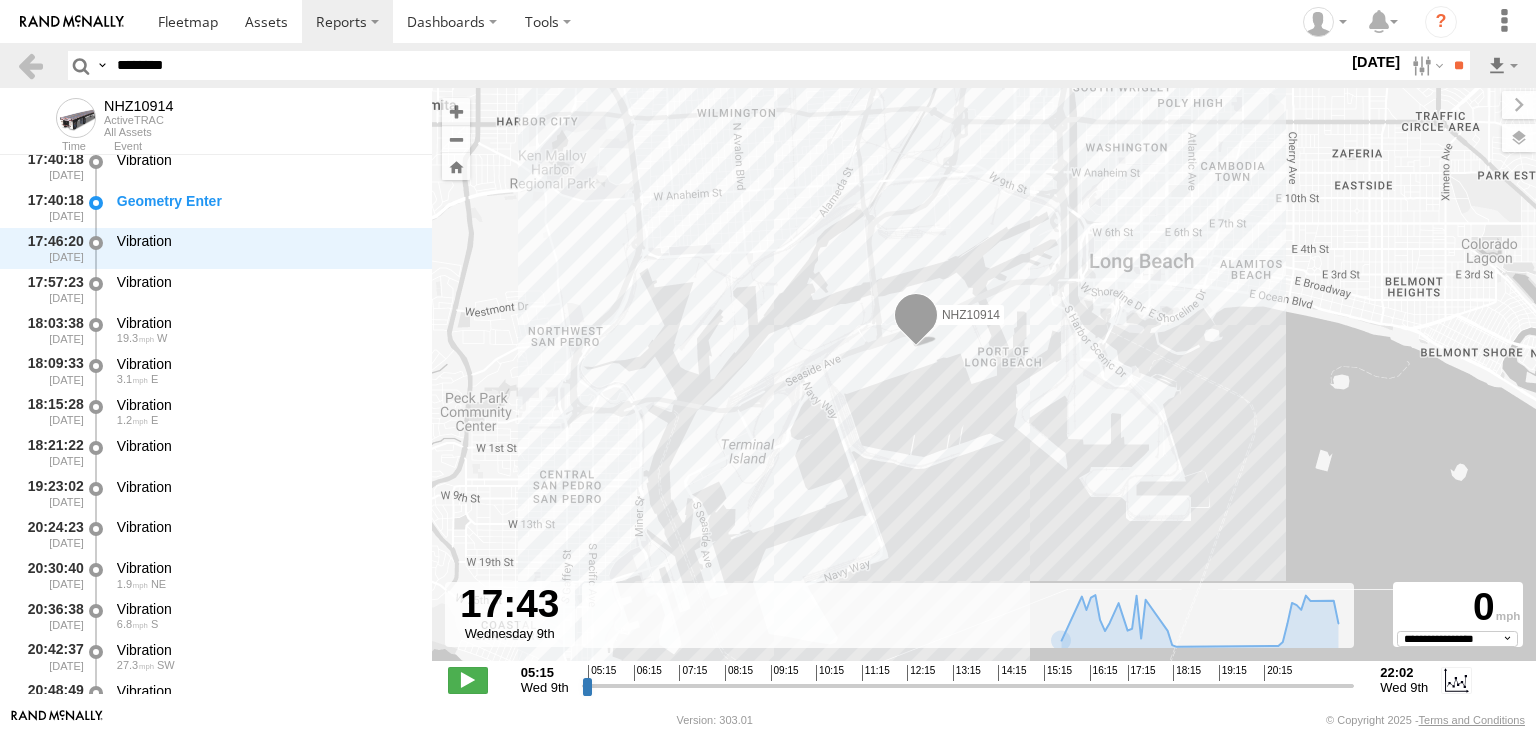 scroll, scrollTop: 996, scrollLeft: 0, axis: vertical 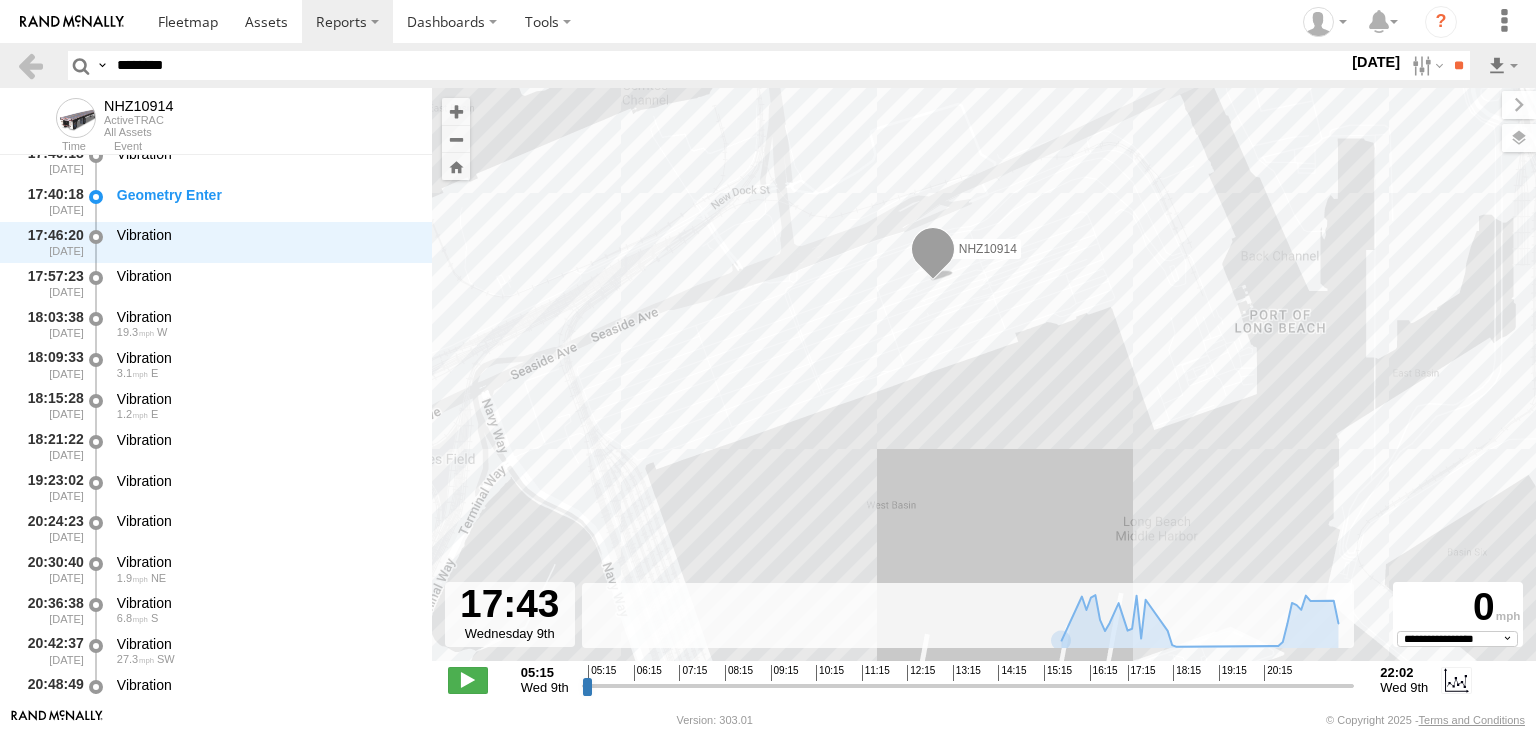 click on "NHZ10914" at bounding box center (984, 385) 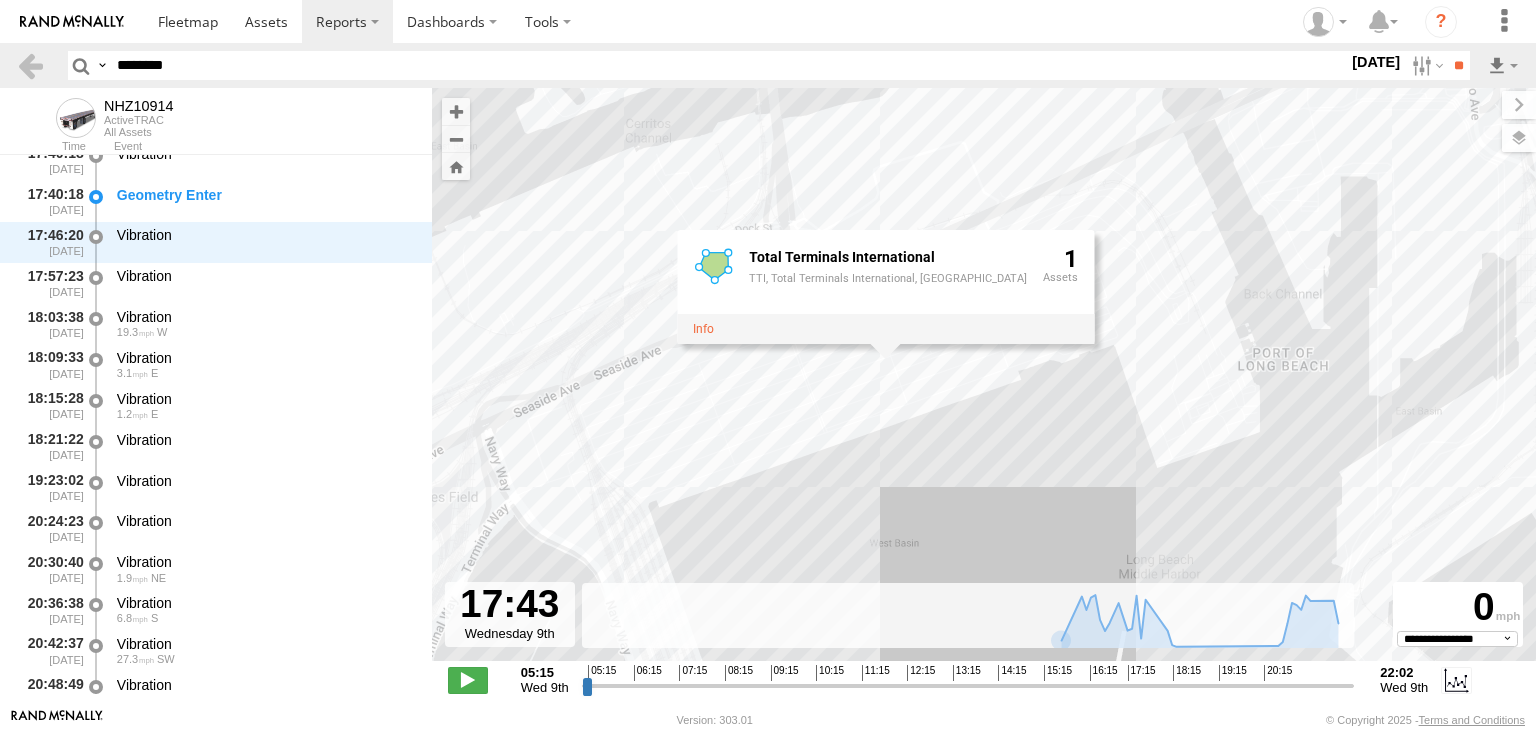 drag, startPoint x: 877, startPoint y: 340, endPoint x: 880, endPoint y: 385, distance: 45.099888 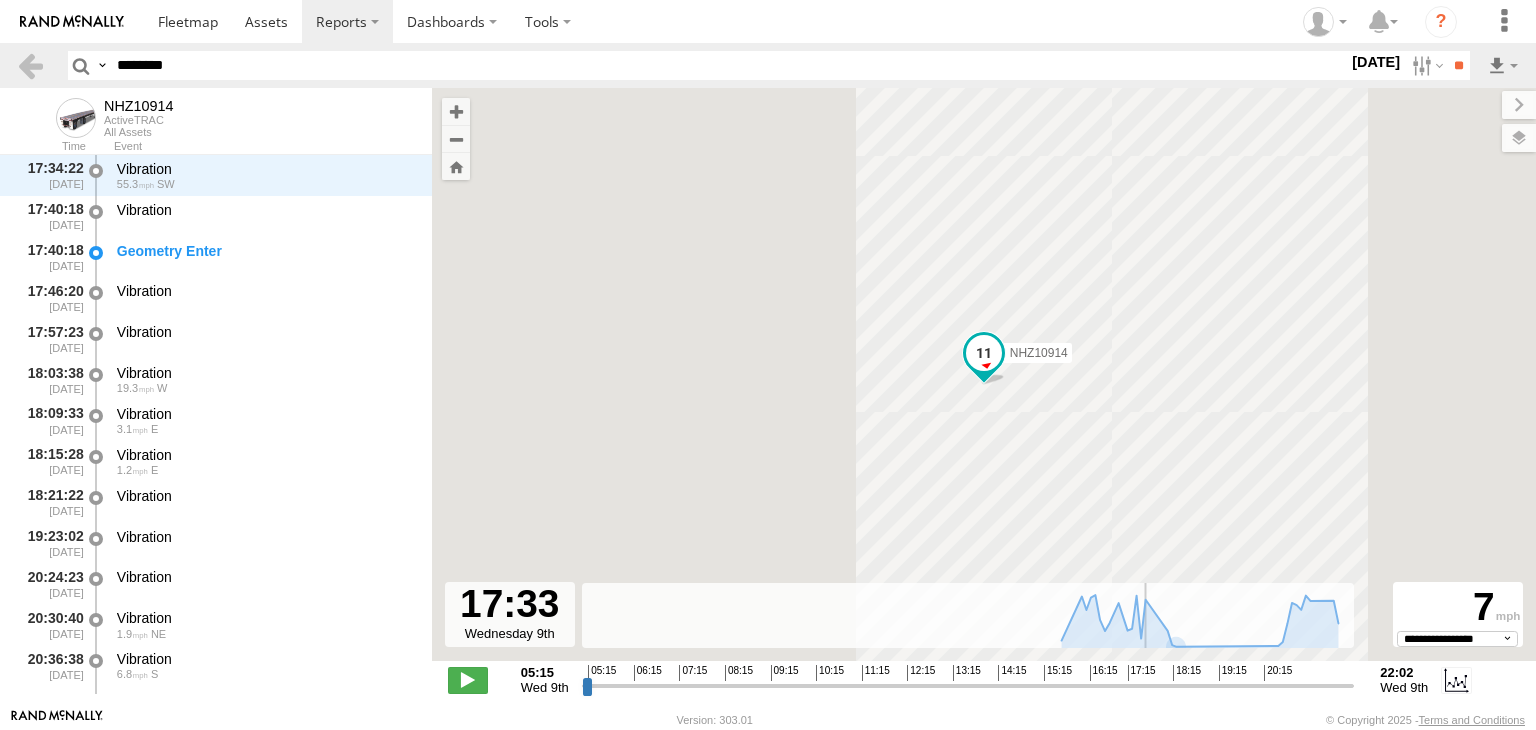 click at bounding box center [968, 685] 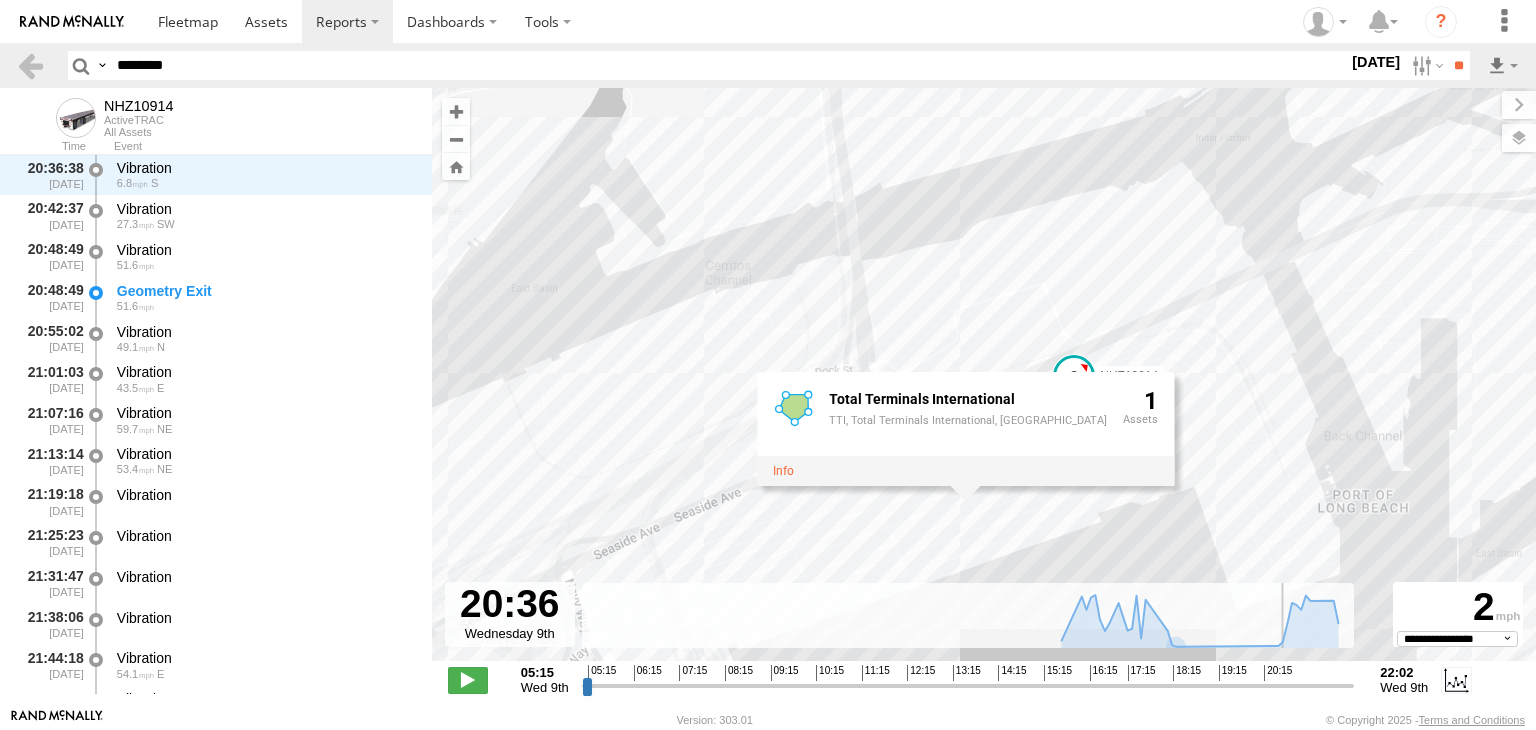scroll, scrollTop: 1431, scrollLeft: 0, axis: vertical 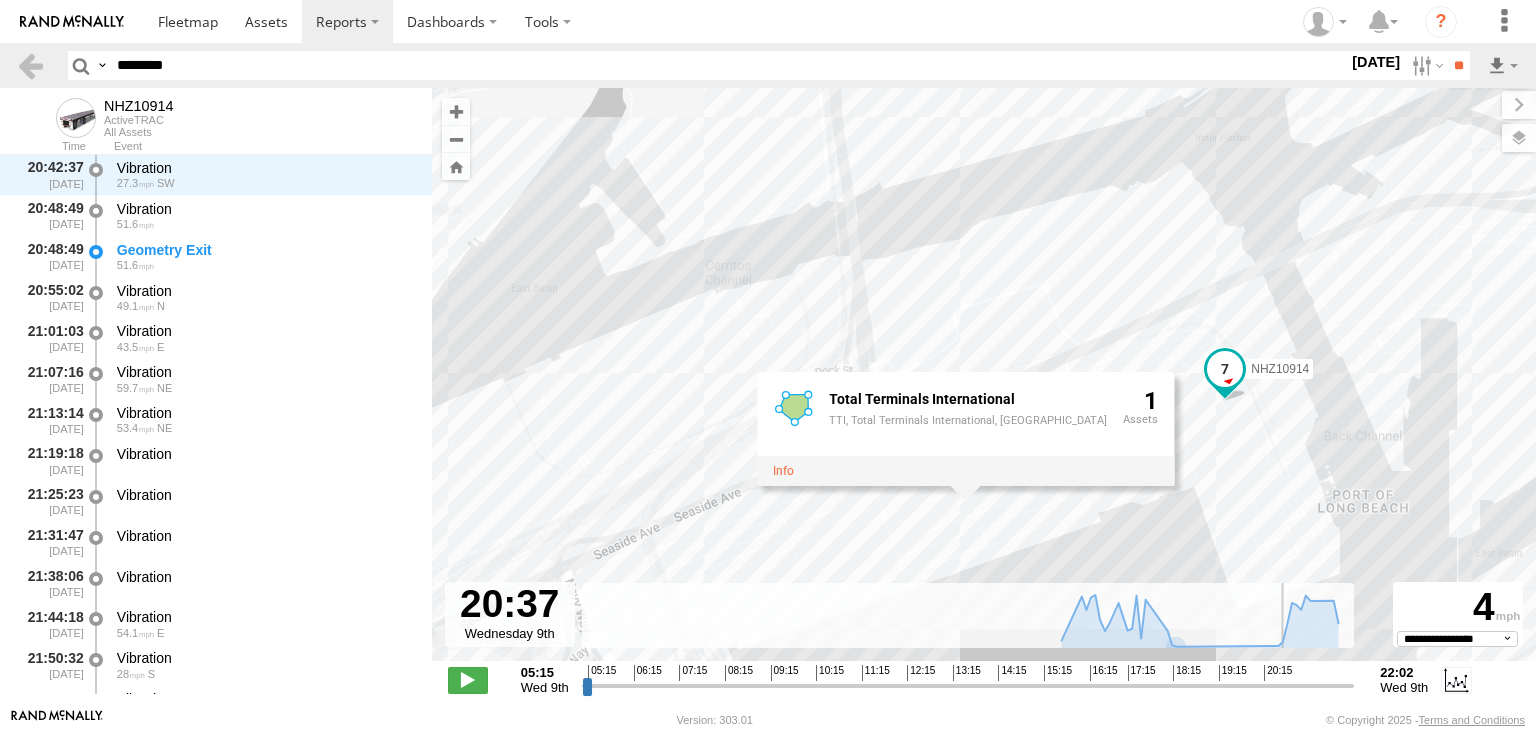 drag, startPoint x: 1144, startPoint y: 688, endPoint x: 1284, endPoint y: 675, distance: 140.60228 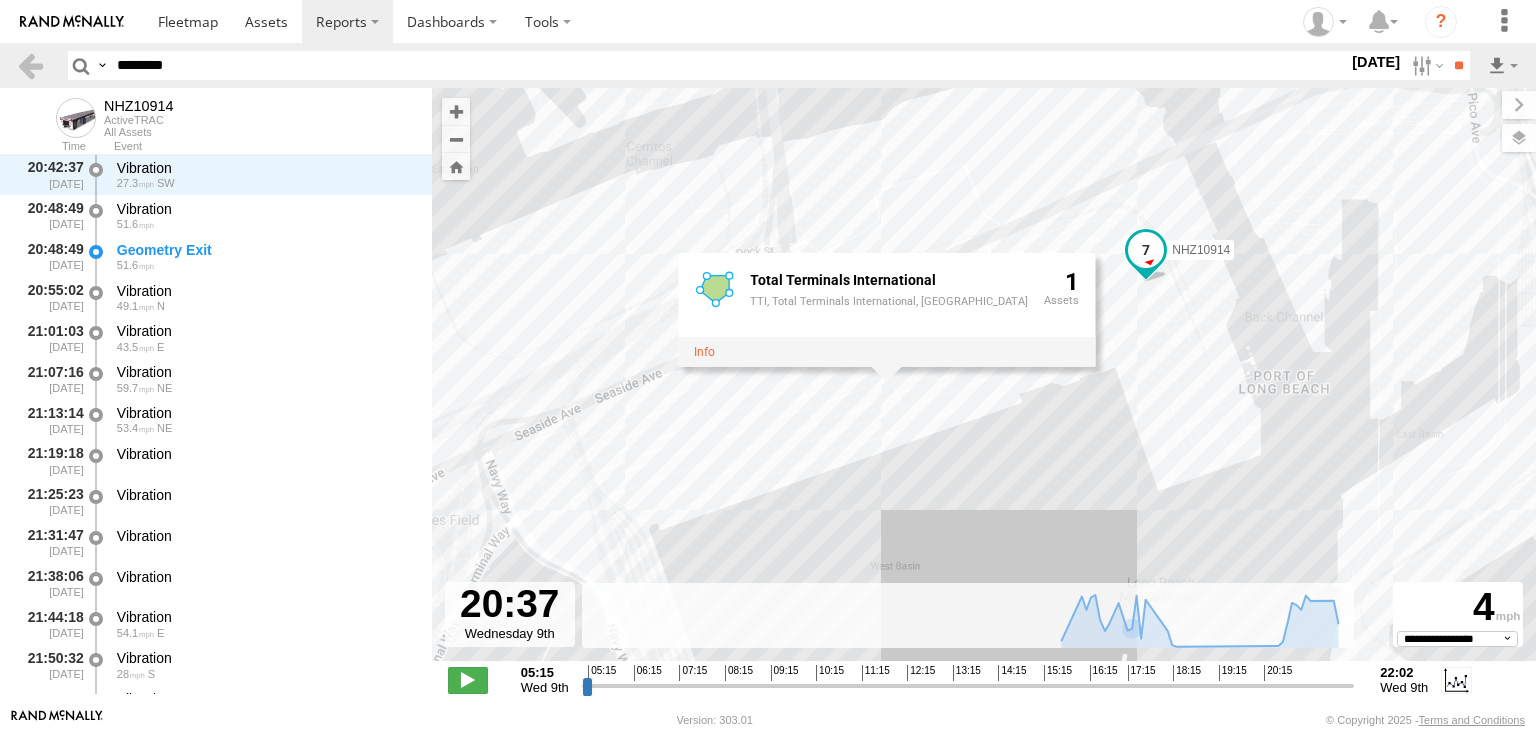 drag, startPoint x: 1048, startPoint y: 536, endPoint x: 968, endPoint y: 414, distance: 145.89037 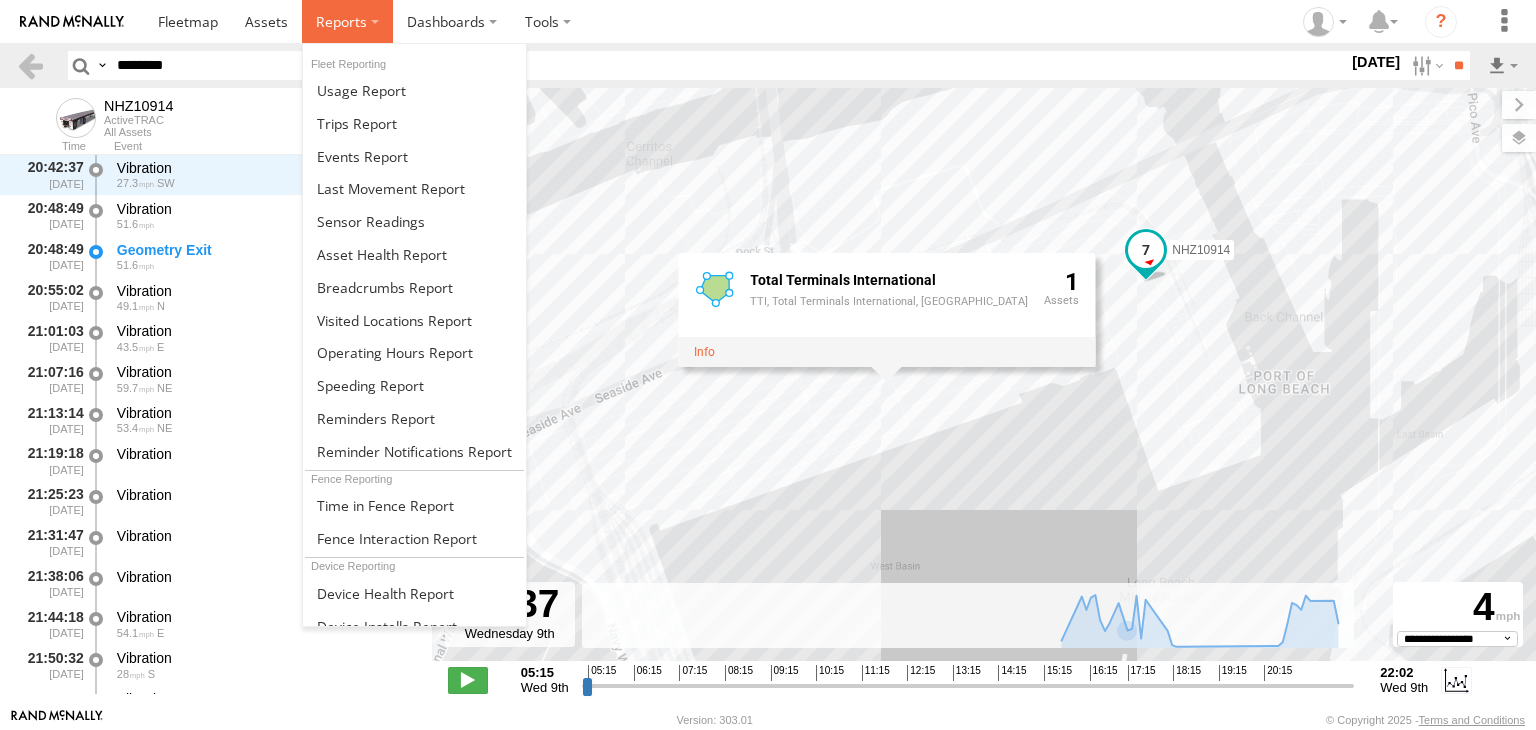 click at bounding box center (341, 21) 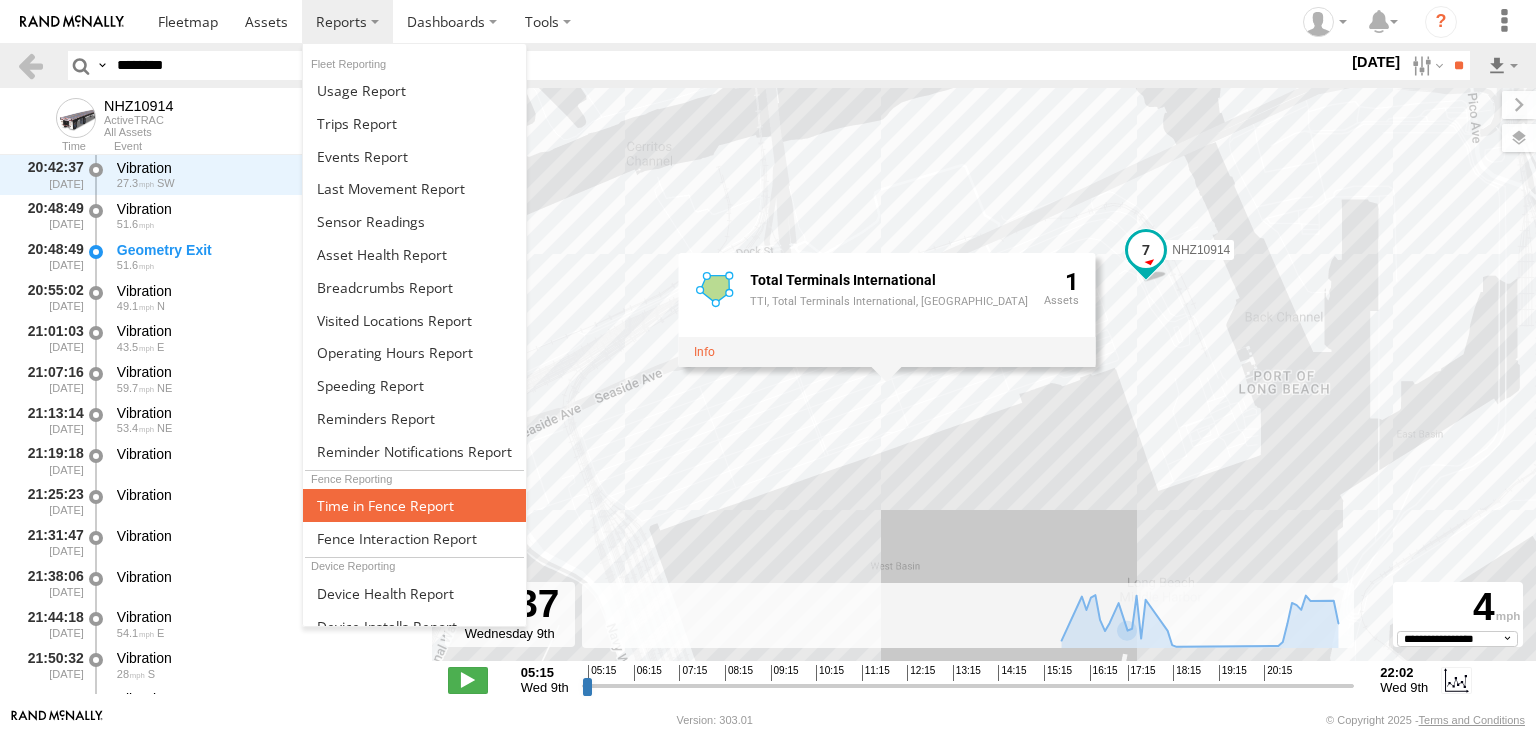 click at bounding box center [385, 505] 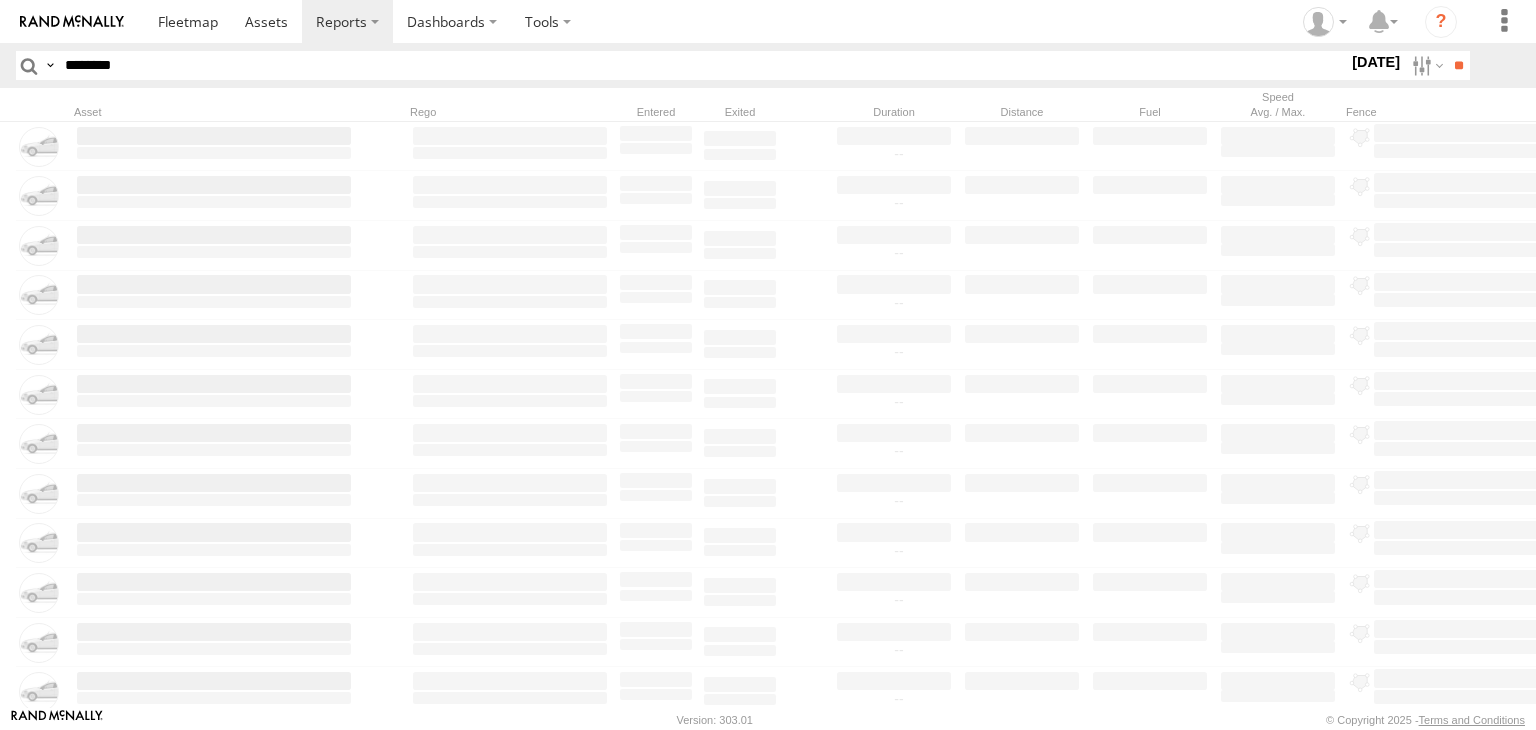 scroll, scrollTop: 0, scrollLeft: 0, axis: both 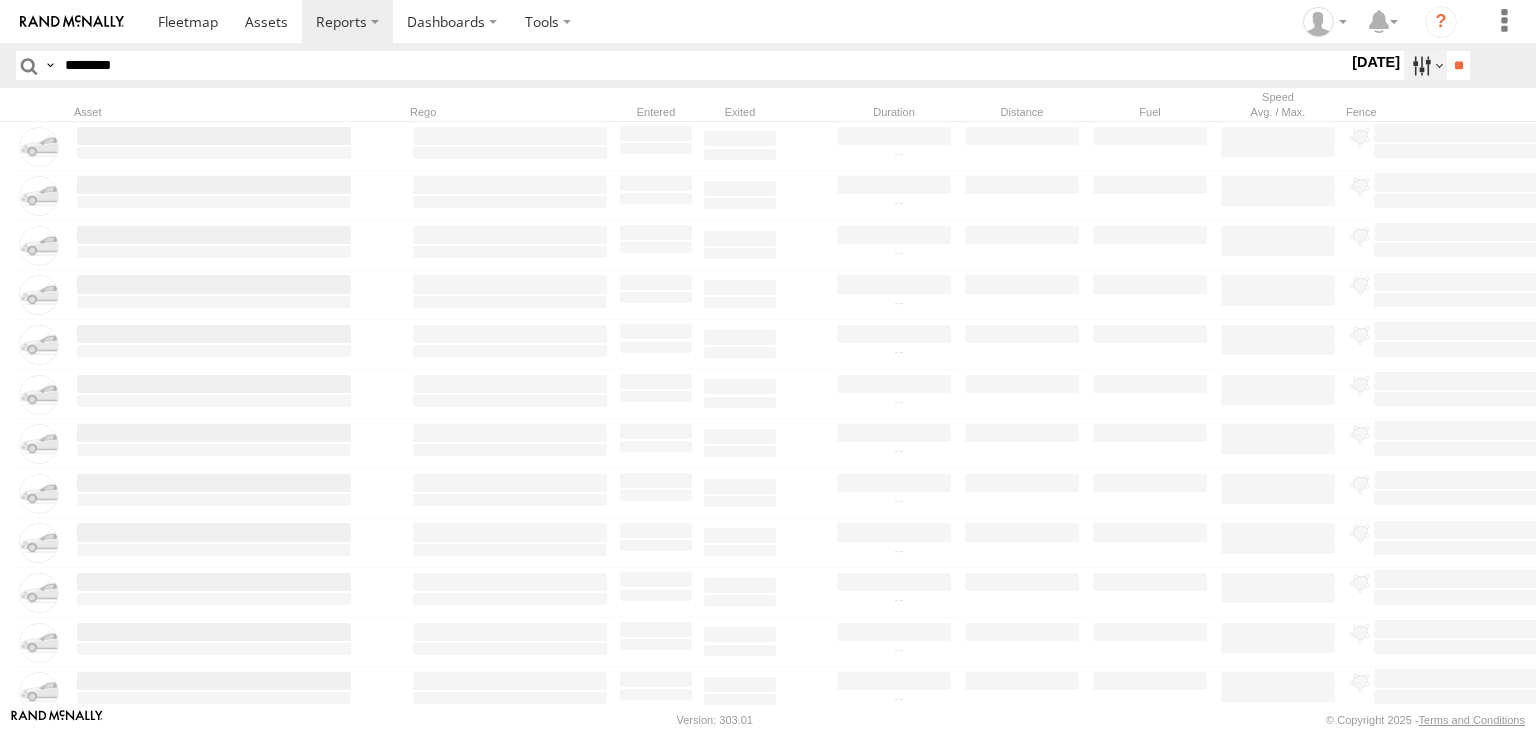 type on "********" 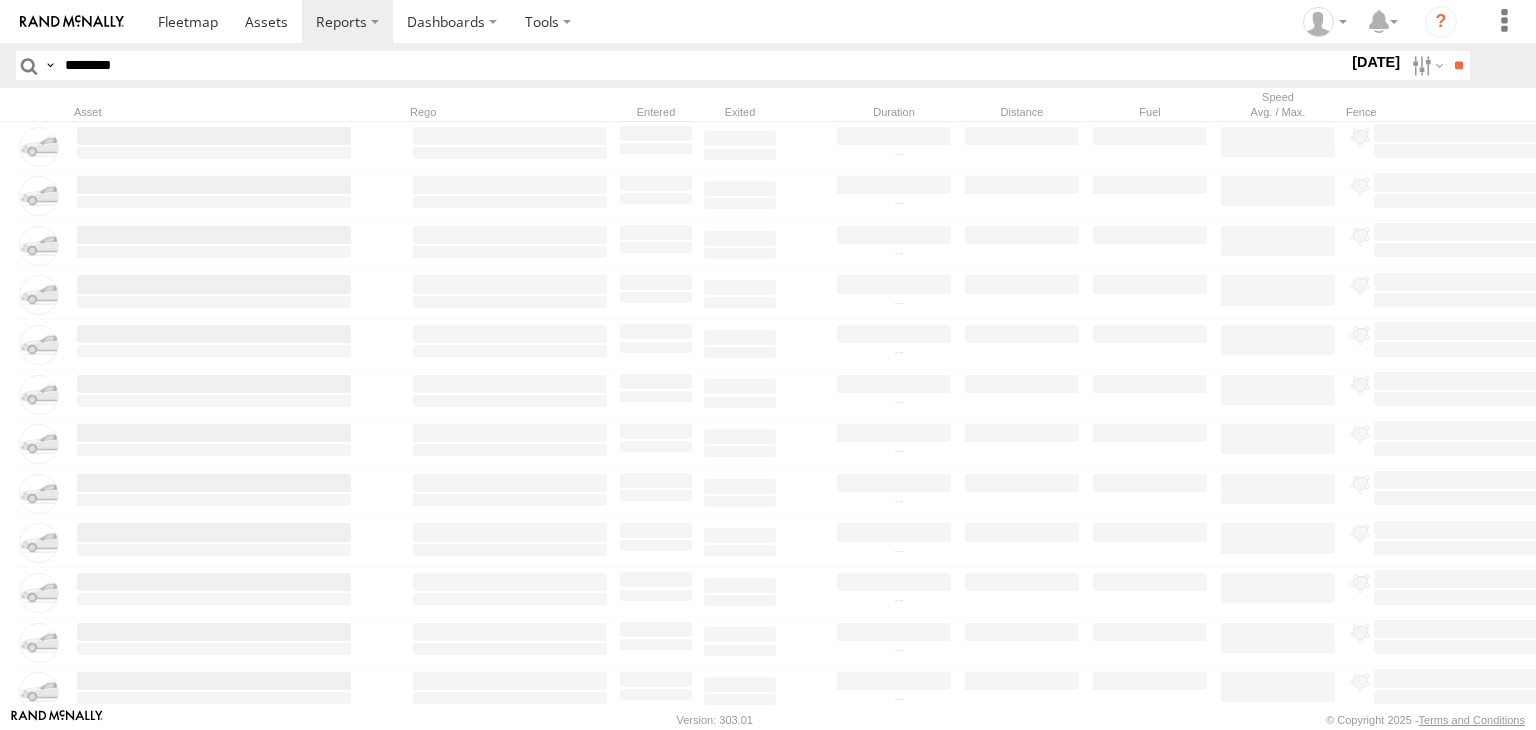click at bounding box center [0, 0] 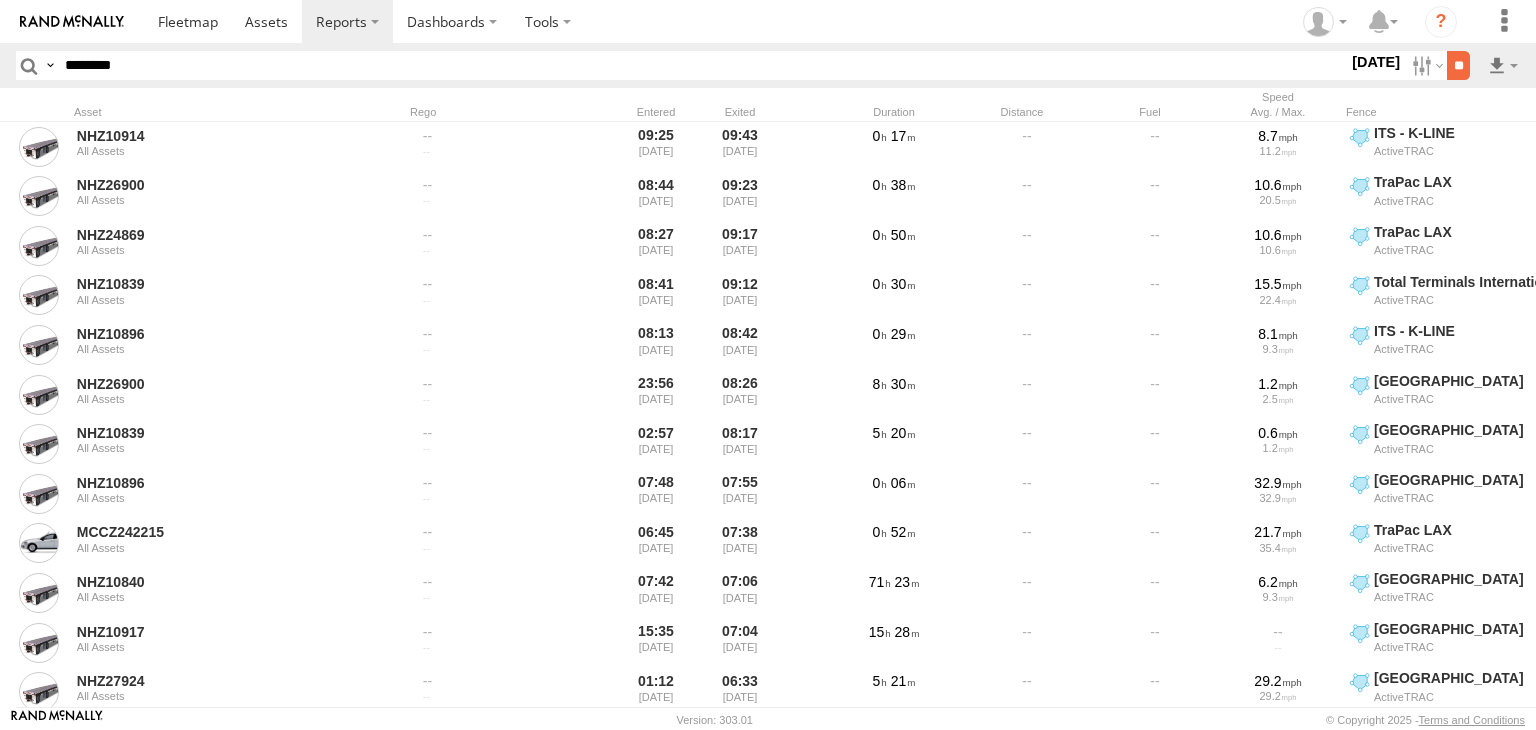 click on "**" at bounding box center [1458, 65] 